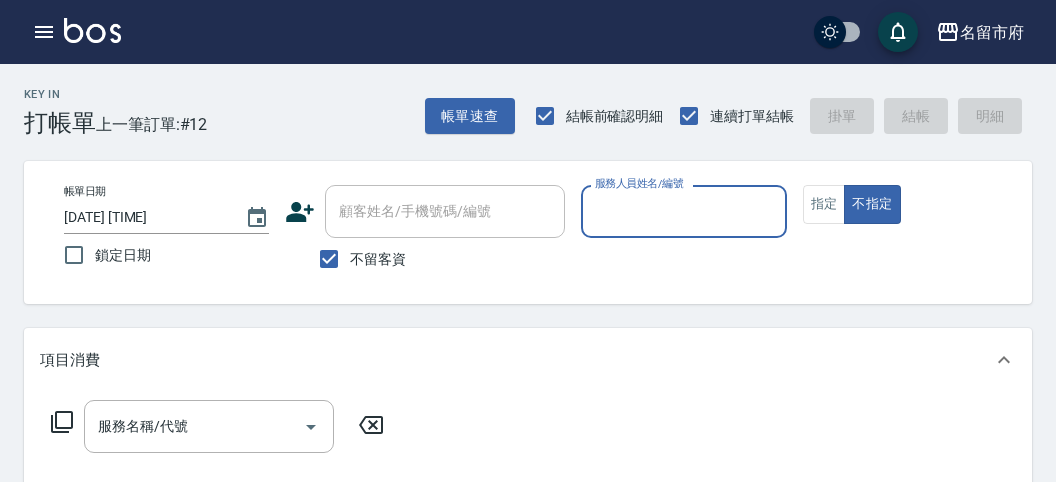 scroll, scrollTop: 0, scrollLeft: 0, axis: both 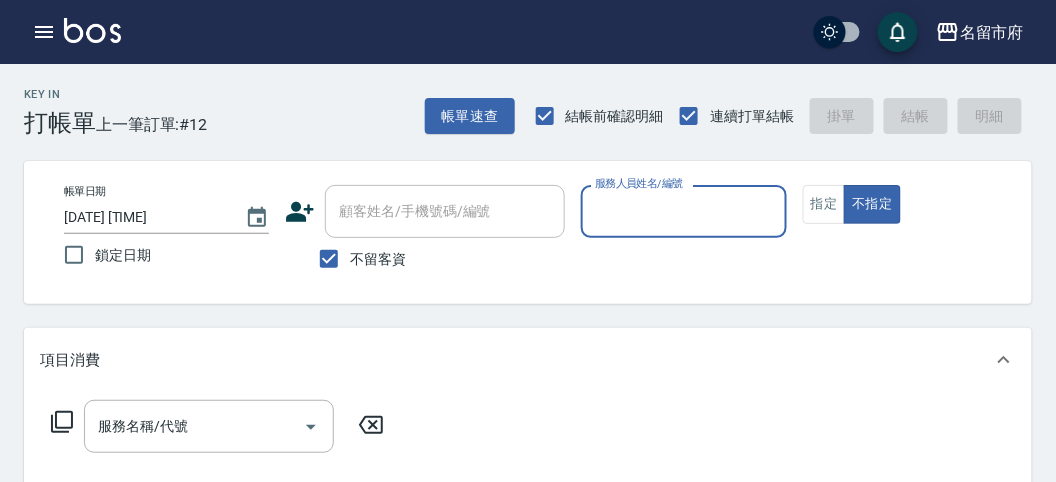 click on "服務人員姓名/編號" at bounding box center [683, 211] 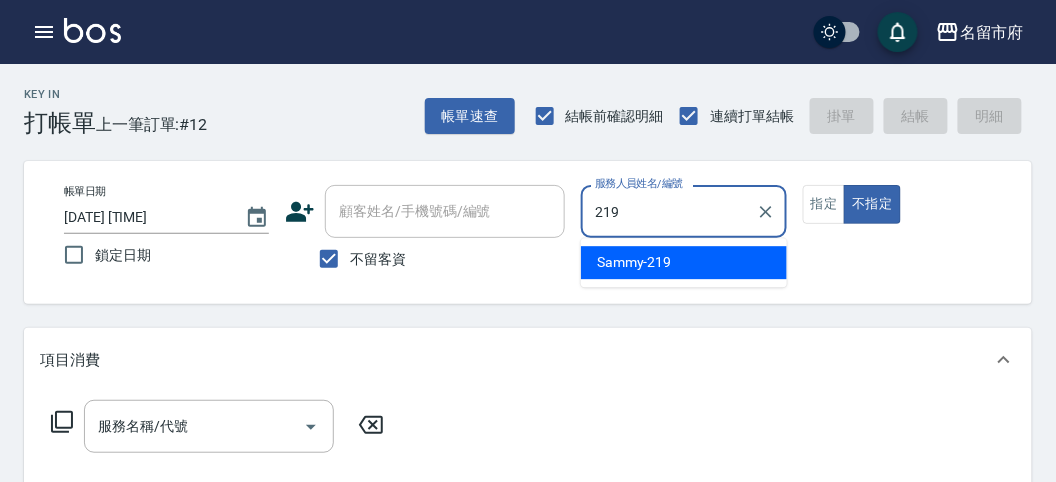 type on "Sammy-219" 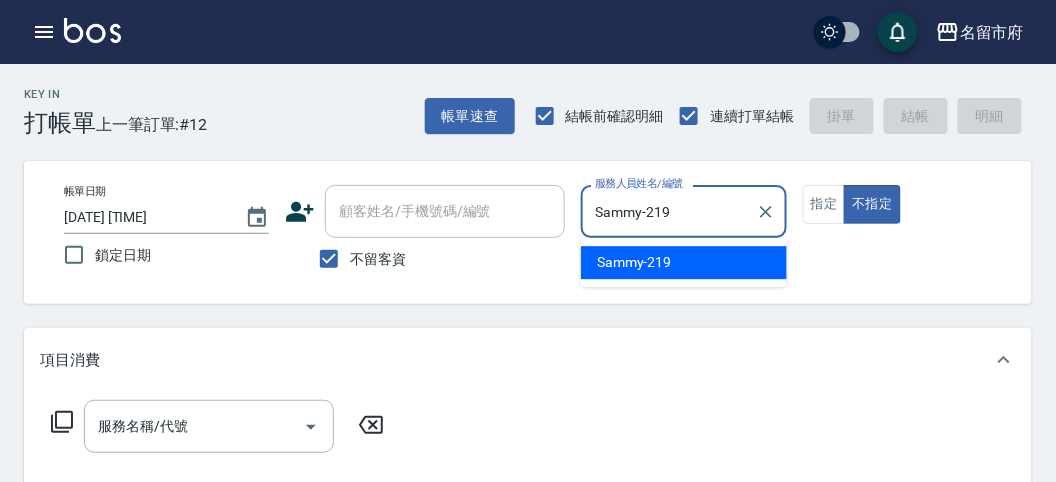 type on "false" 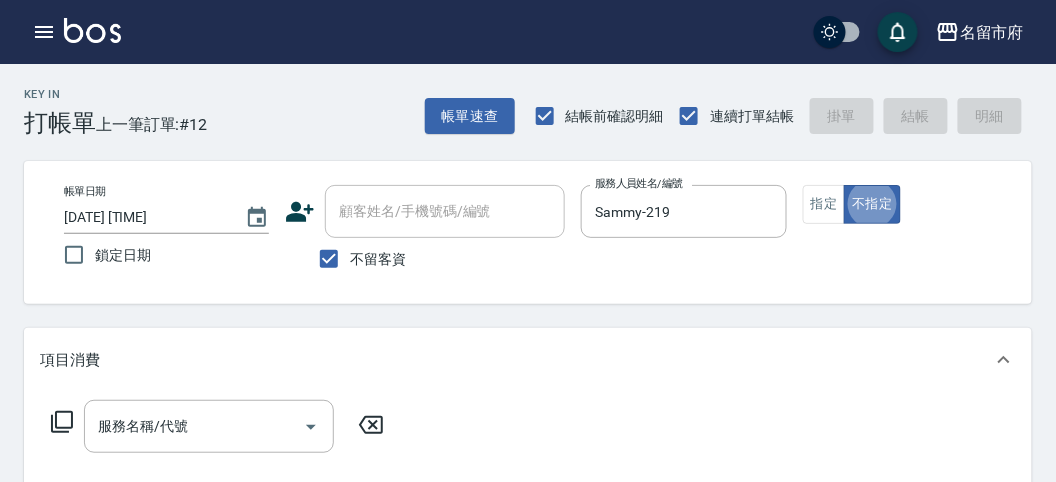 click 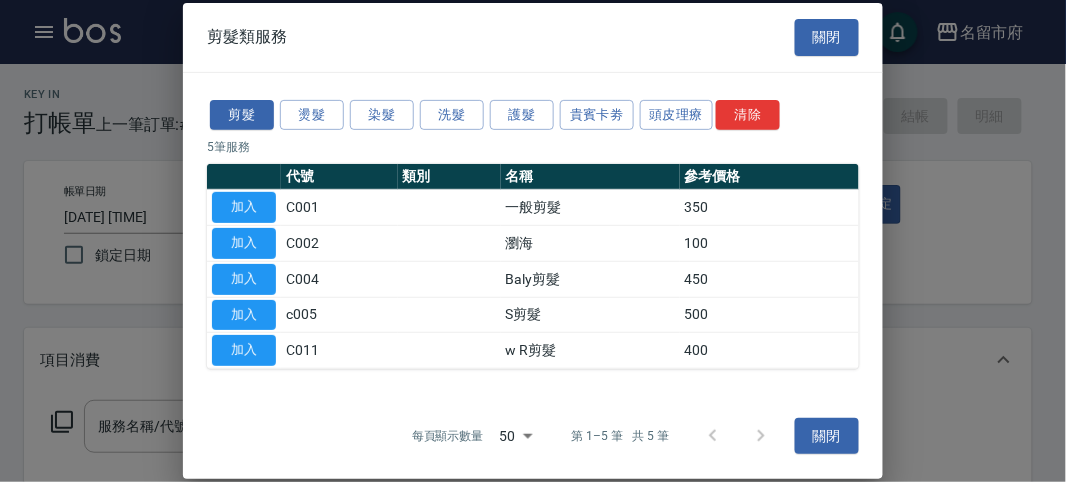 click on "剪髮 燙髮 染髮 洗髮 護髮 貴賓卡劵 頭皮理療 清除" at bounding box center (533, 114) 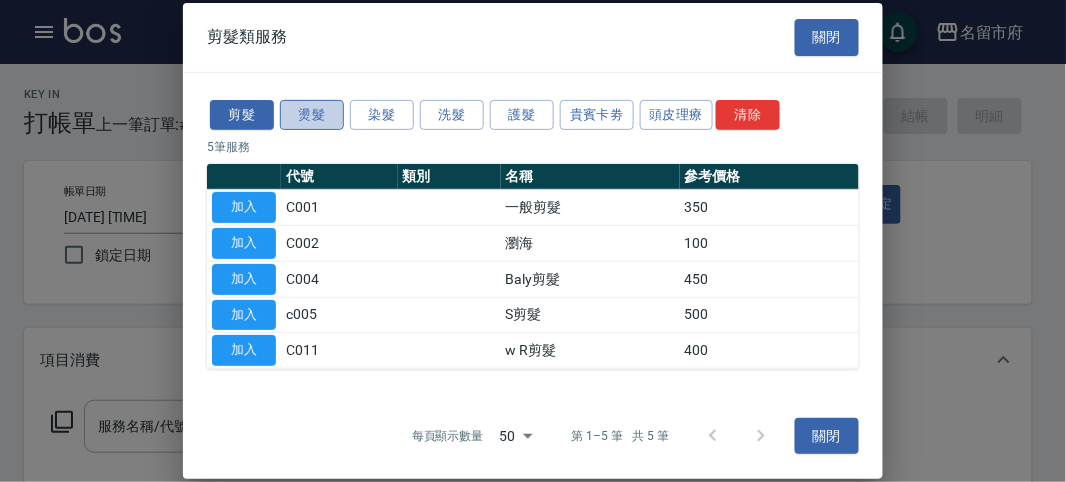 click on "燙髮" at bounding box center (312, 114) 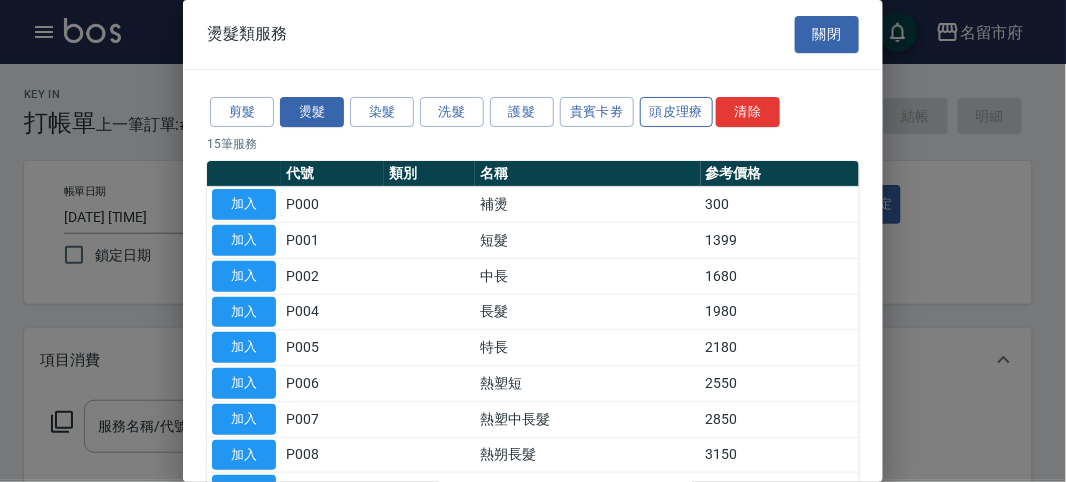 click on "頭皮理療" at bounding box center [677, 112] 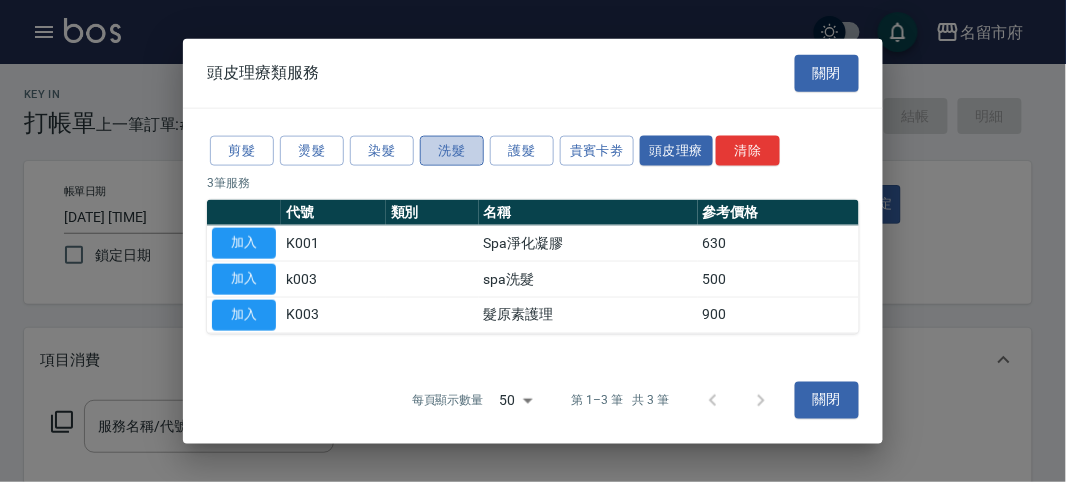 click on "洗髮" at bounding box center (452, 150) 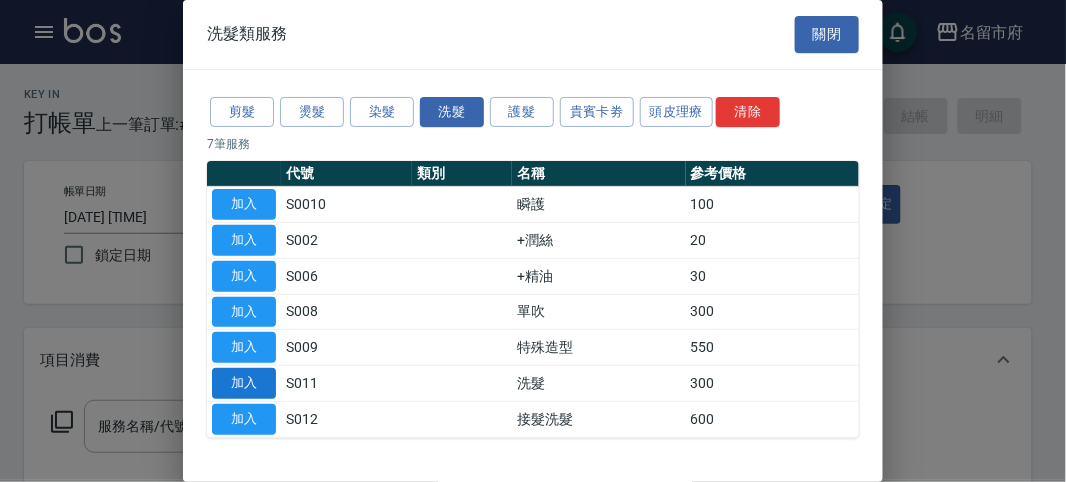 click on "加入" at bounding box center [244, 383] 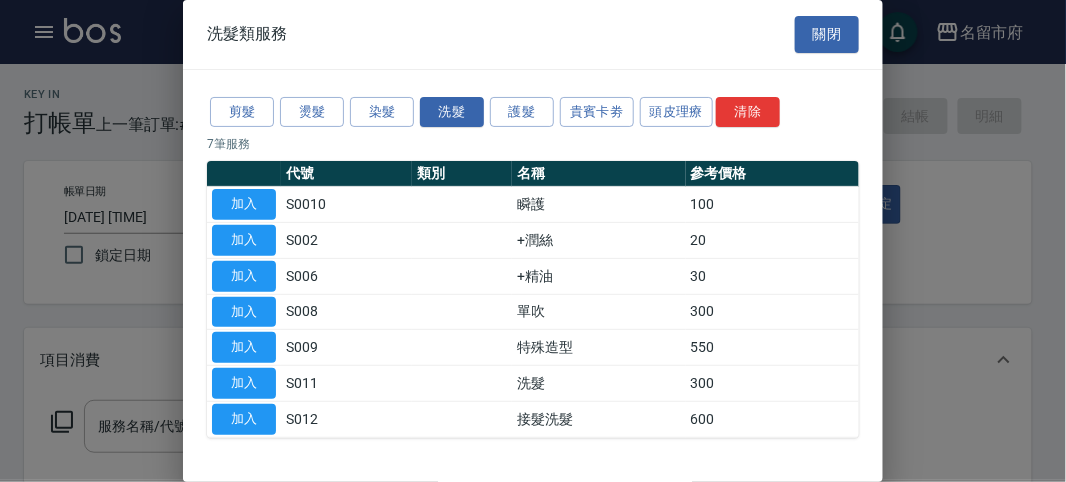 type on "洗髮(S011)" 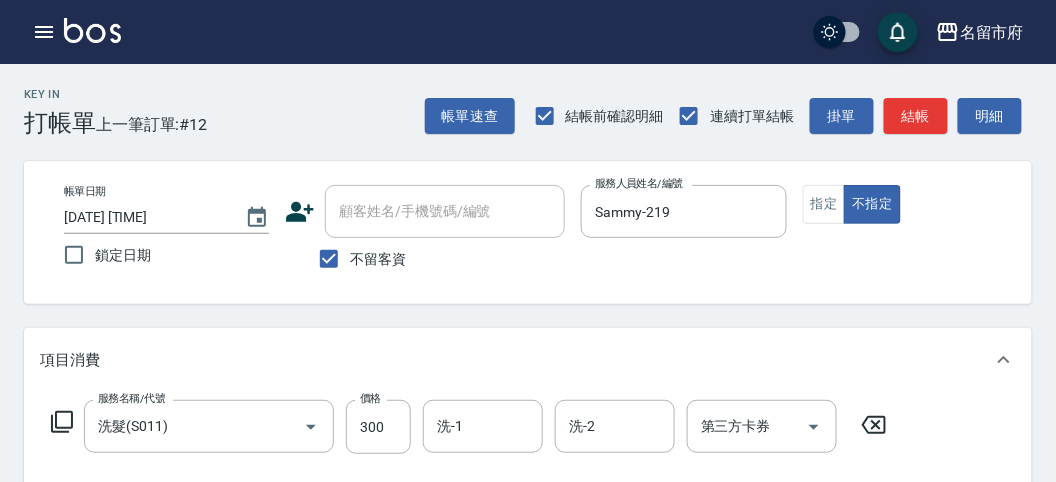 click 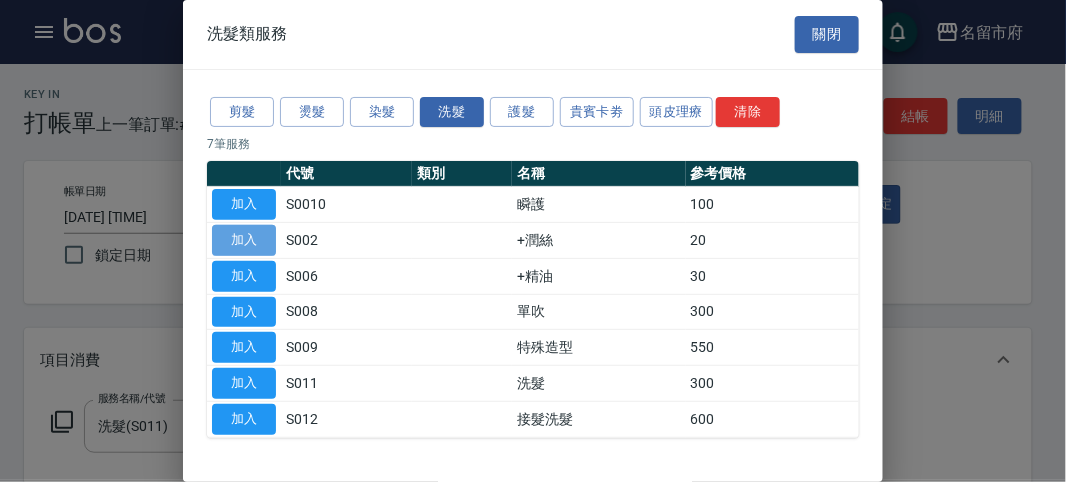 click on "加入" at bounding box center (244, 240) 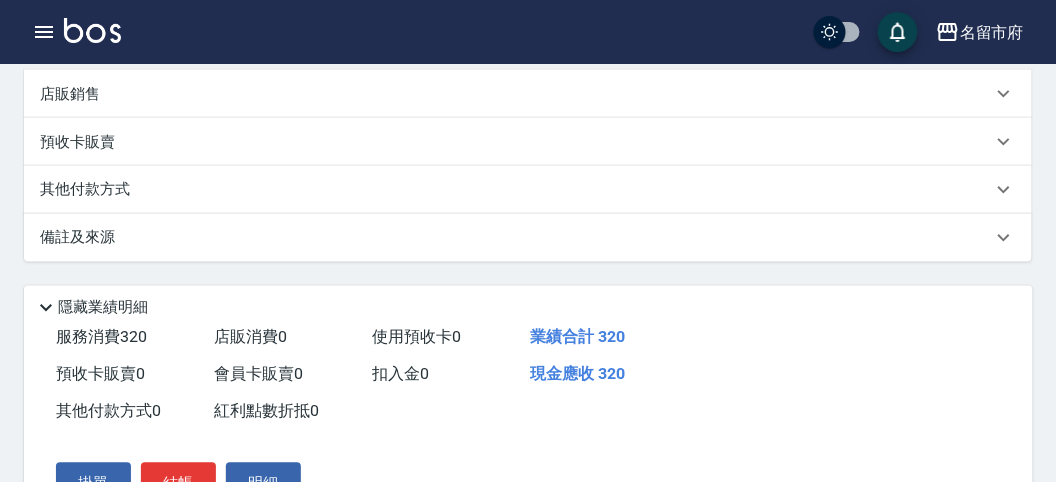 scroll, scrollTop: 663, scrollLeft: 0, axis: vertical 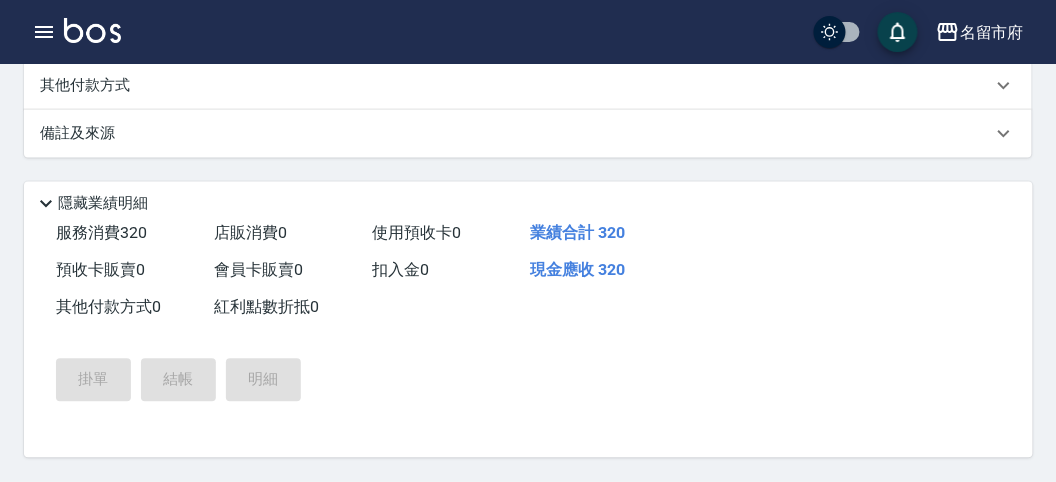 type on "[DATE] [TIME]" 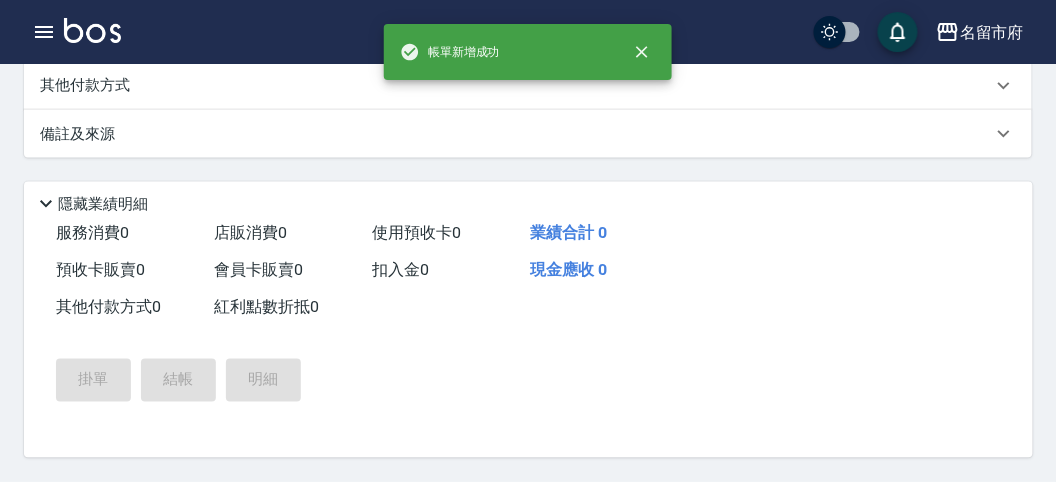 scroll, scrollTop: 0, scrollLeft: 0, axis: both 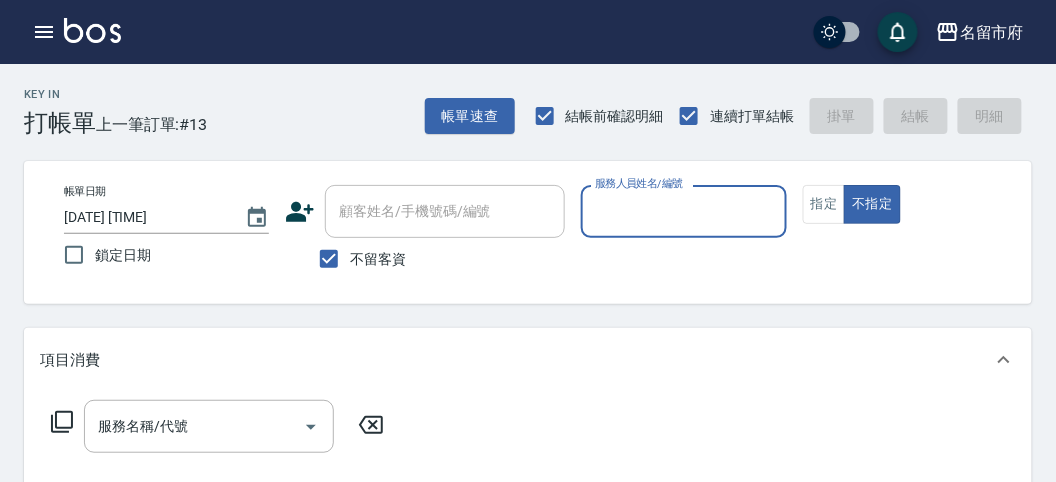 click on "服務人員姓名/編號" at bounding box center [683, 211] 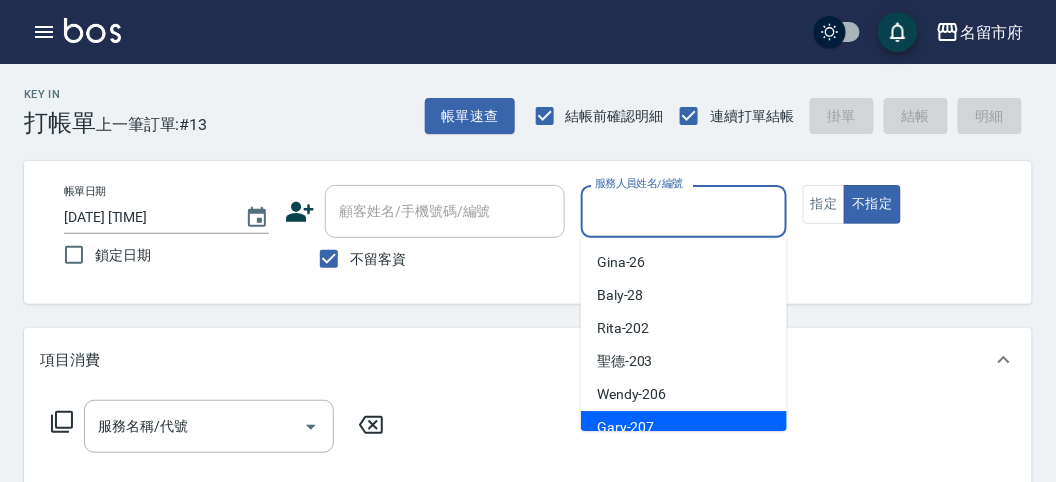 click on "Gary -207" at bounding box center (684, 427) 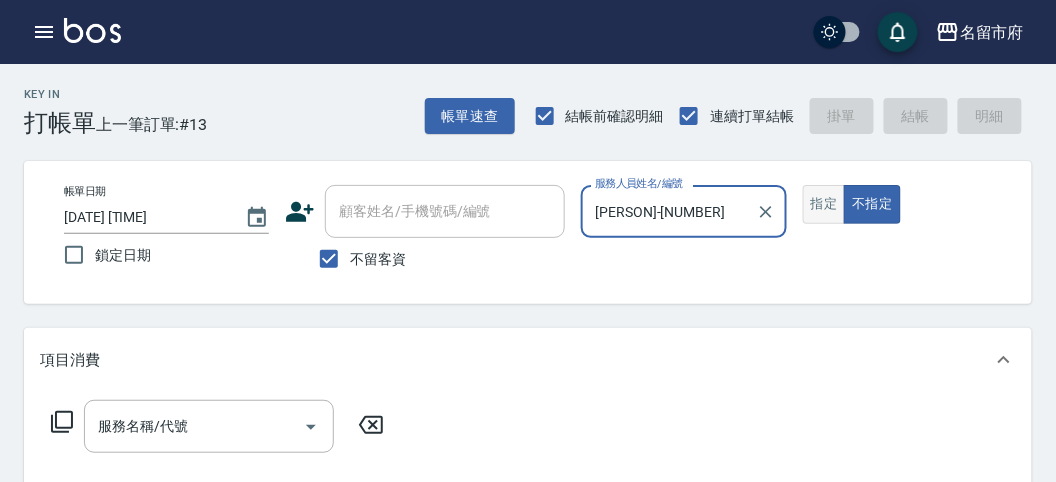 click on "指定" at bounding box center (824, 204) 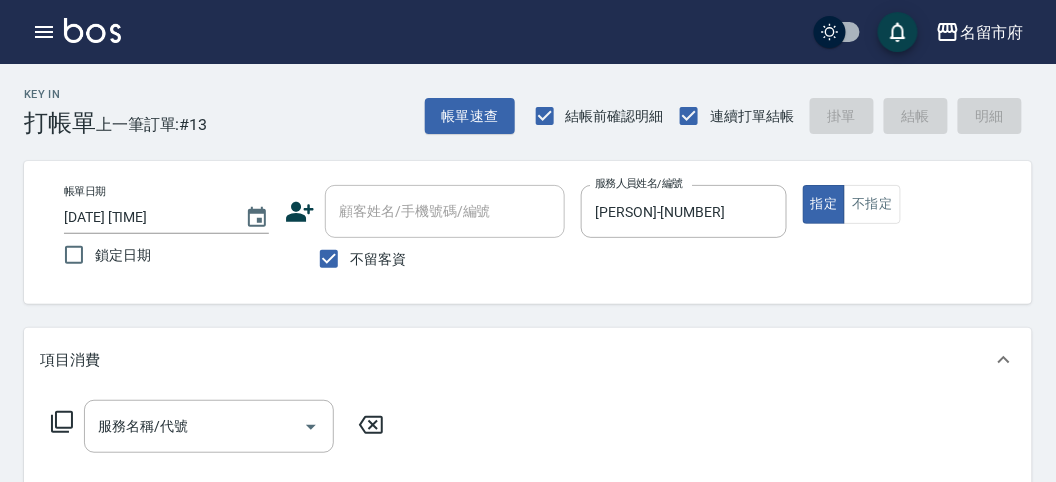 click 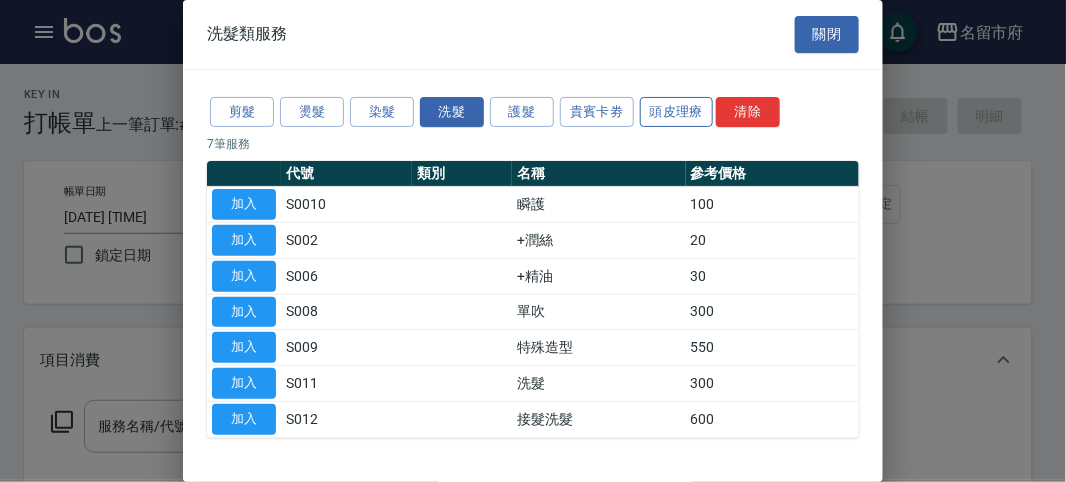 click on "頭皮理療" at bounding box center [677, 112] 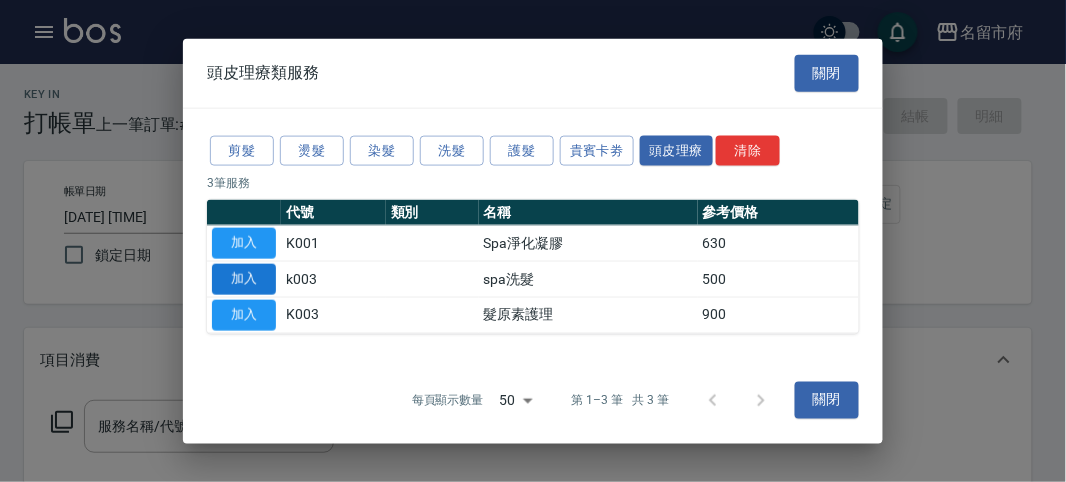 click on "加入" at bounding box center [244, 279] 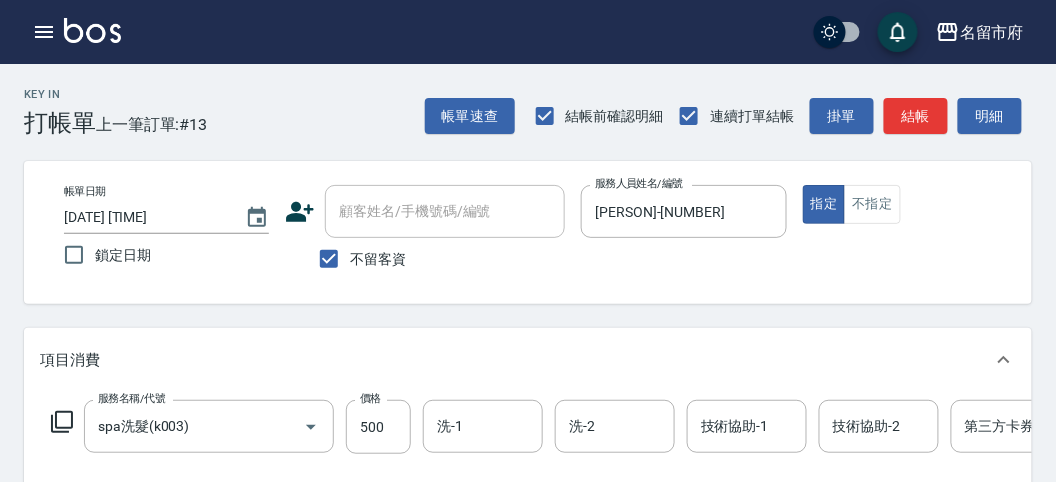 click 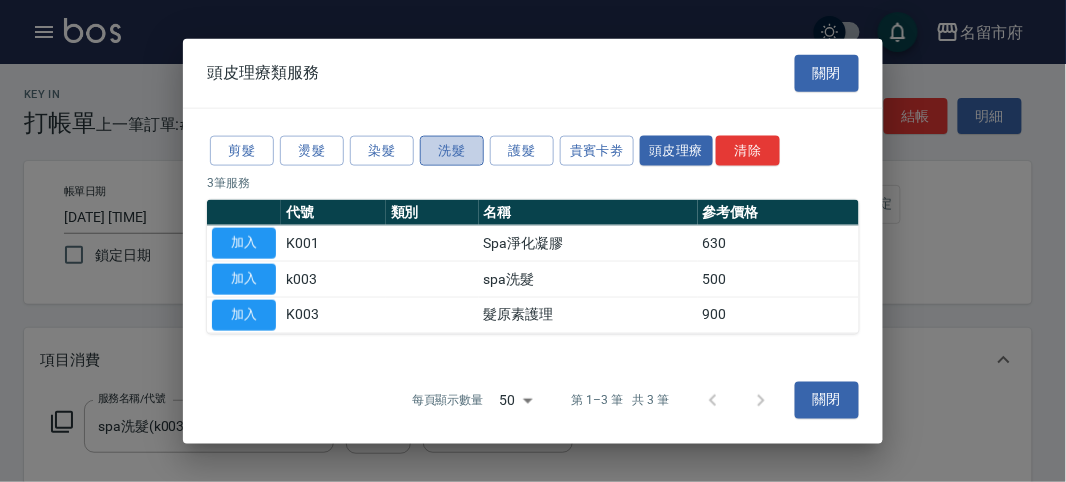 click on "洗髮" at bounding box center (452, 150) 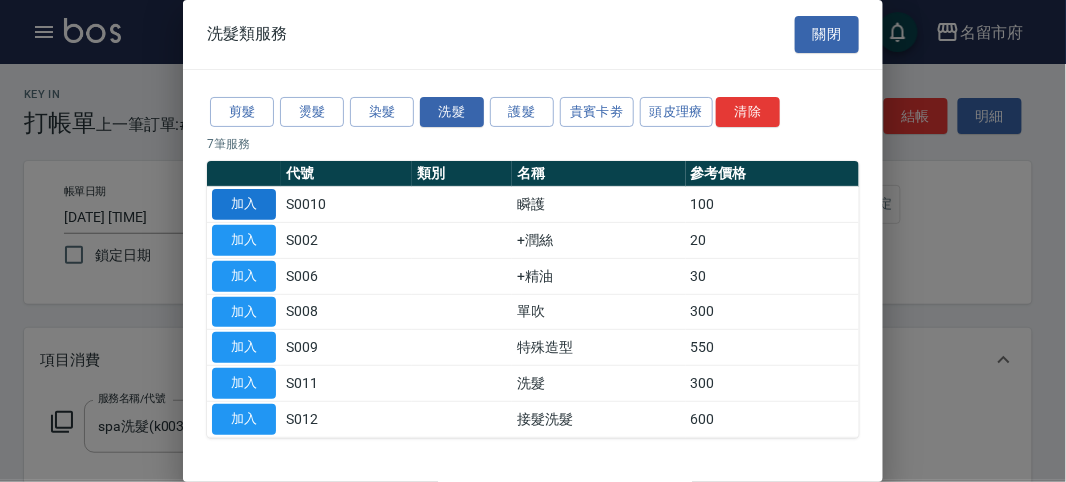 click on "加入" at bounding box center (244, 204) 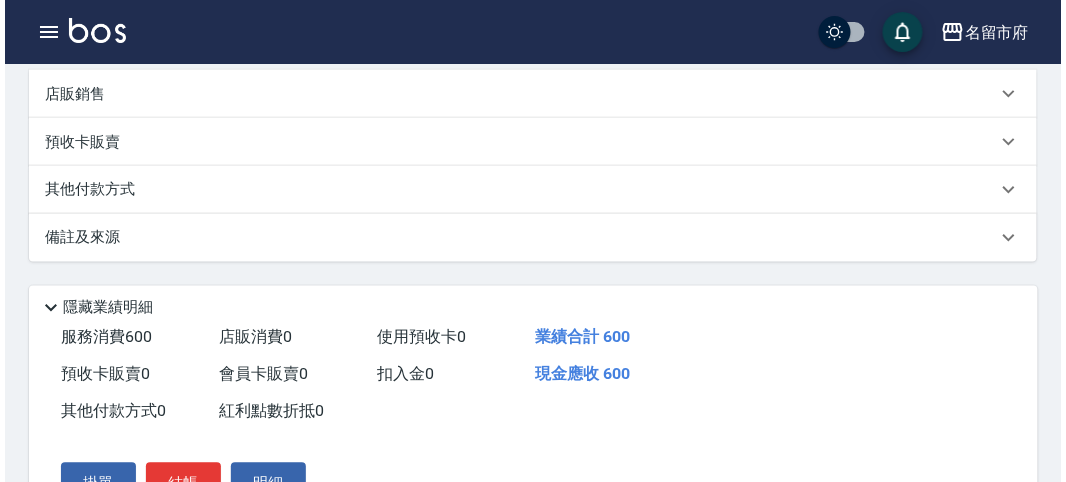 scroll, scrollTop: 666, scrollLeft: 0, axis: vertical 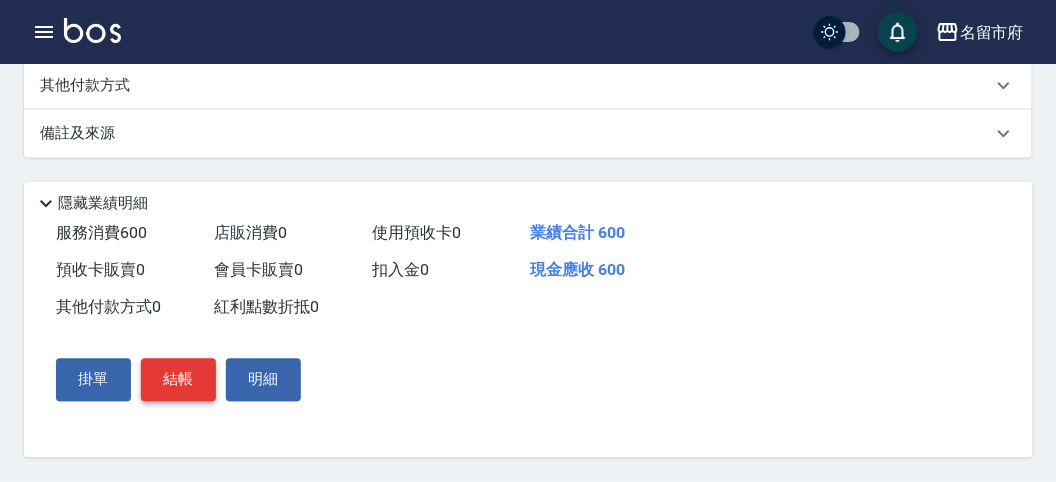 click on "結帳" at bounding box center (178, 380) 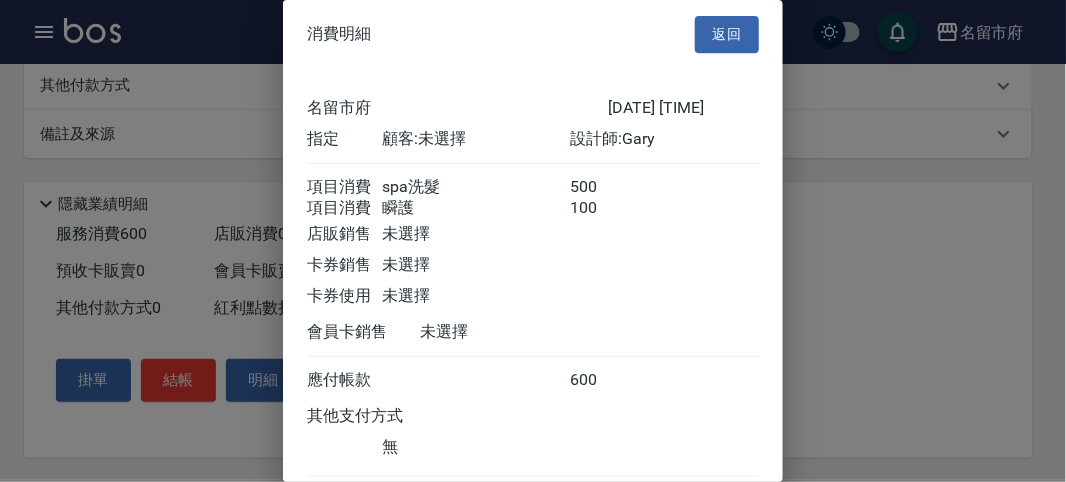 scroll, scrollTop: 133, scrollLeft: 0, axis: vertical 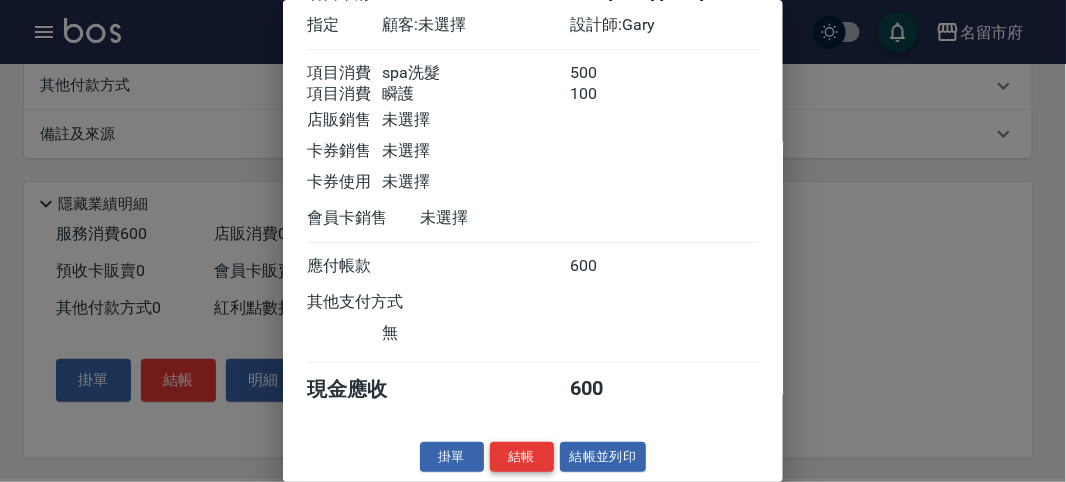 click on "結帳" at bounding box center [522, 457] 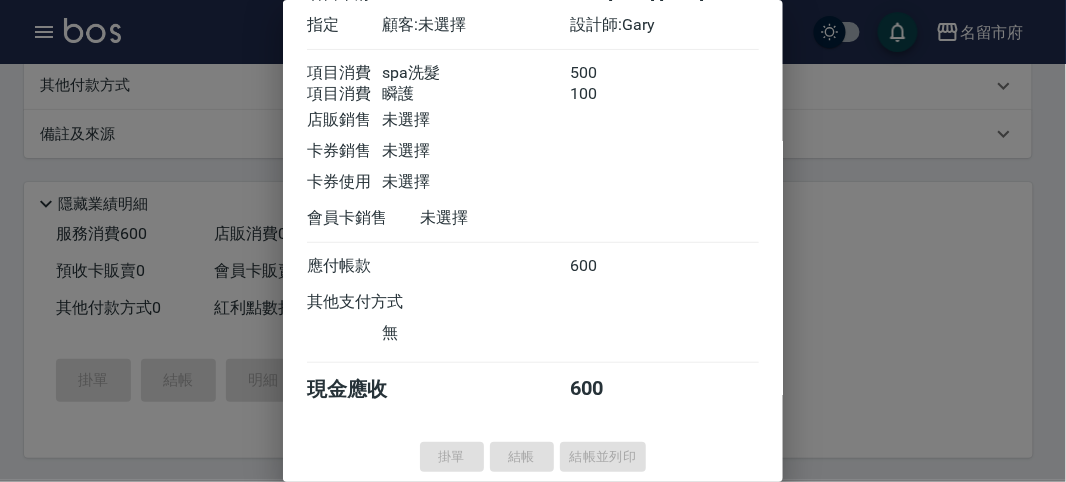 type on "[DATE] [TIME]" 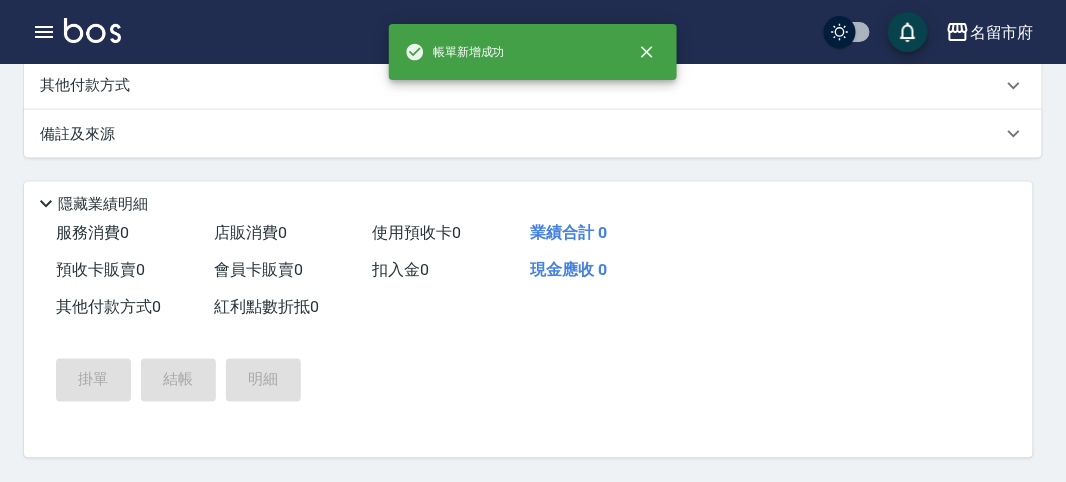 scroll, scrollTop: 0, scrollLeft: 0, axis: both 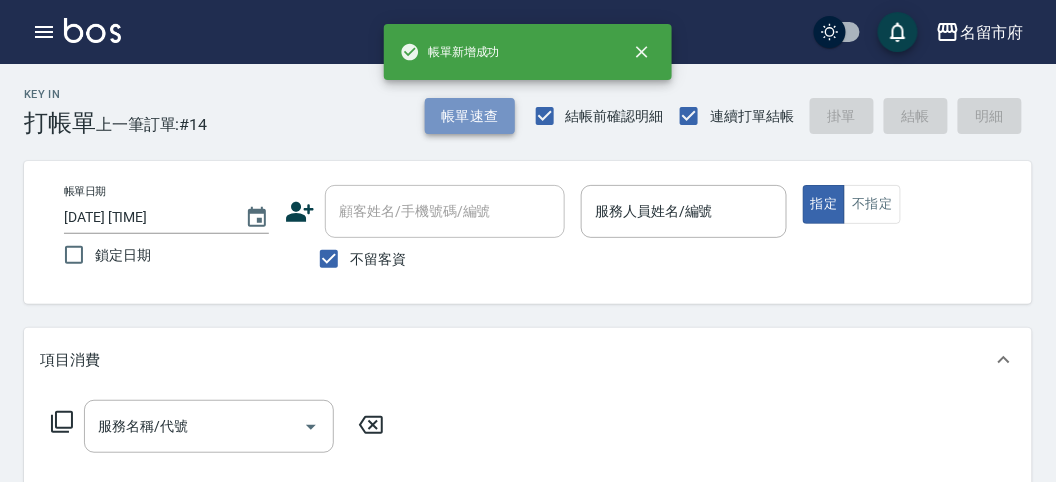click on "帳單速查" at bounding box center (470, 116) 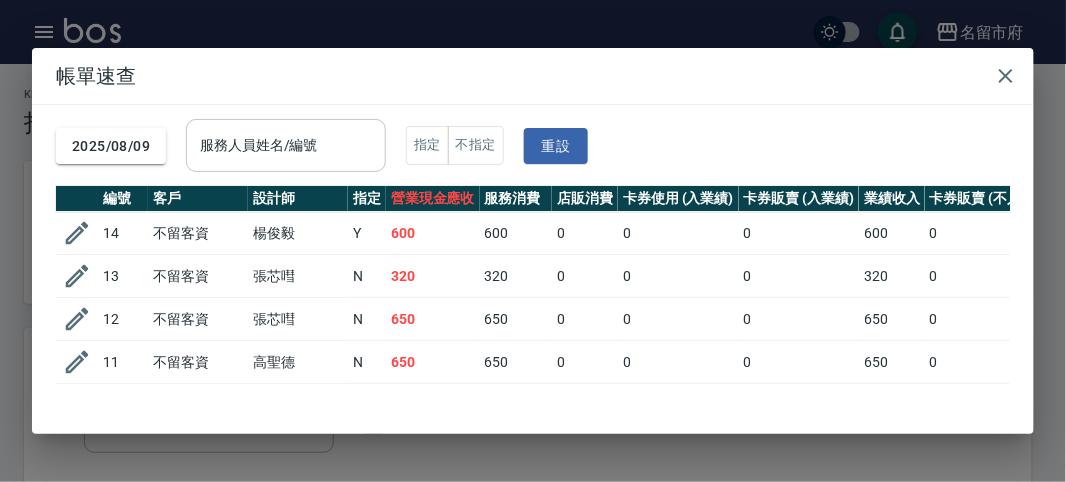 click on "服務人員姓名/編號" at bounding box center (286, 145) 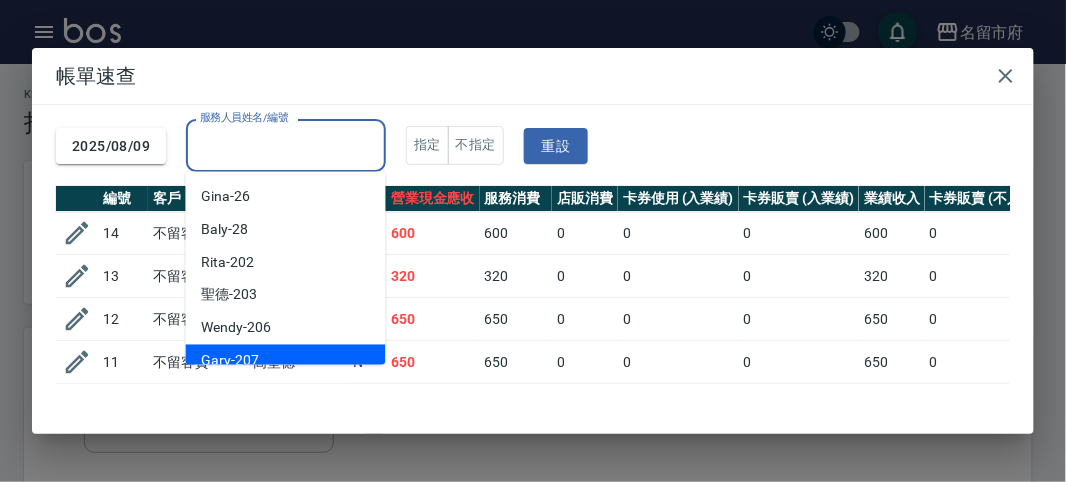 click on "Gary -207" at bounding box center (286, 361) 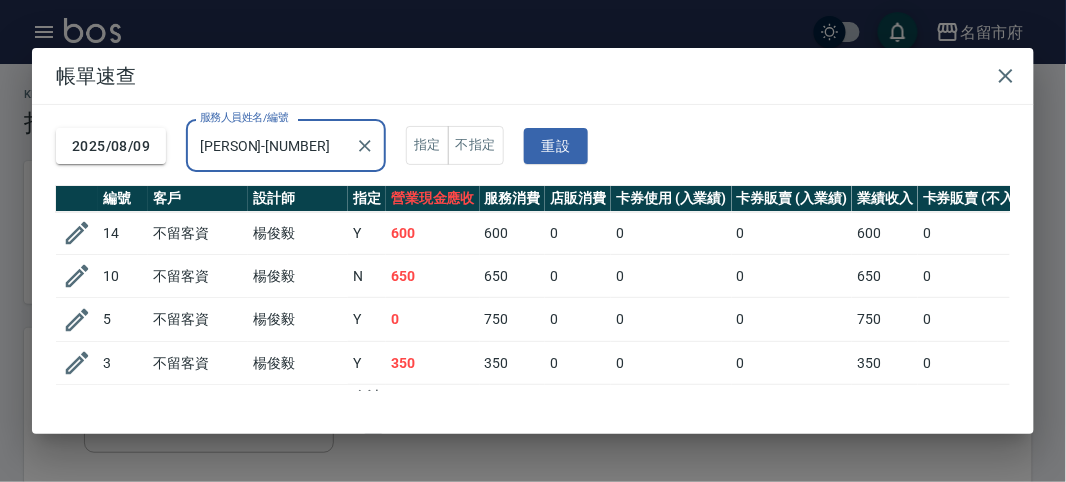 scroll, scrollTop: 36, scrollLeft: 0, axis: vertical 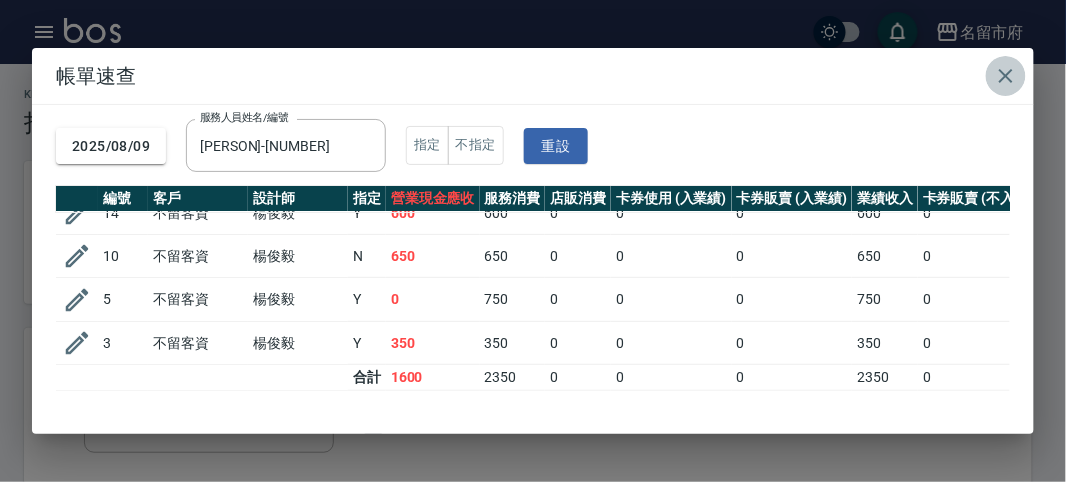 click at bounding box center (1006, 76) 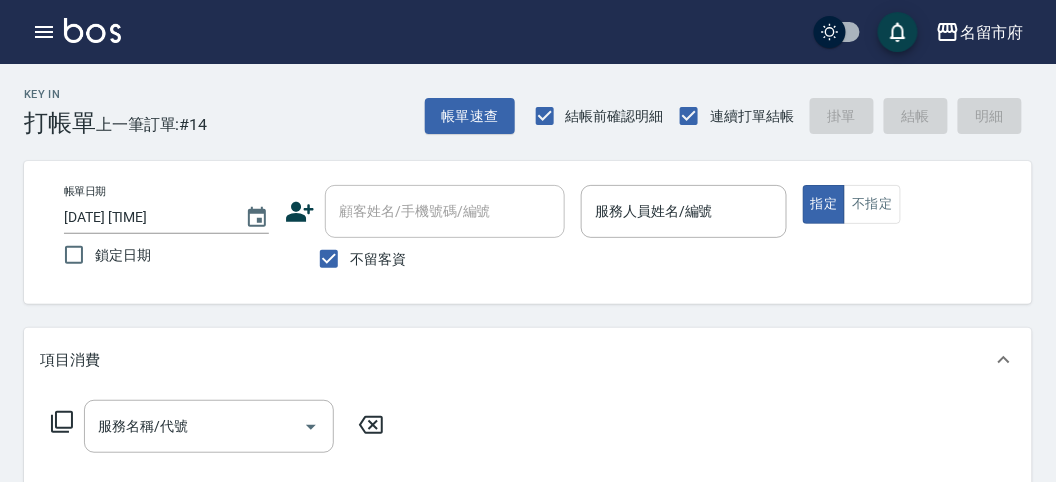 click on "帳單日期 [DATE] [TIME] 鎖定日期 顧客姓名/手機號碼/編號 顧客姓名/手機號碼/編號 不留客資 服務人員姓名/編號 服務人員姓名/編號 指定 不指定" at bounding box center [528, 232] 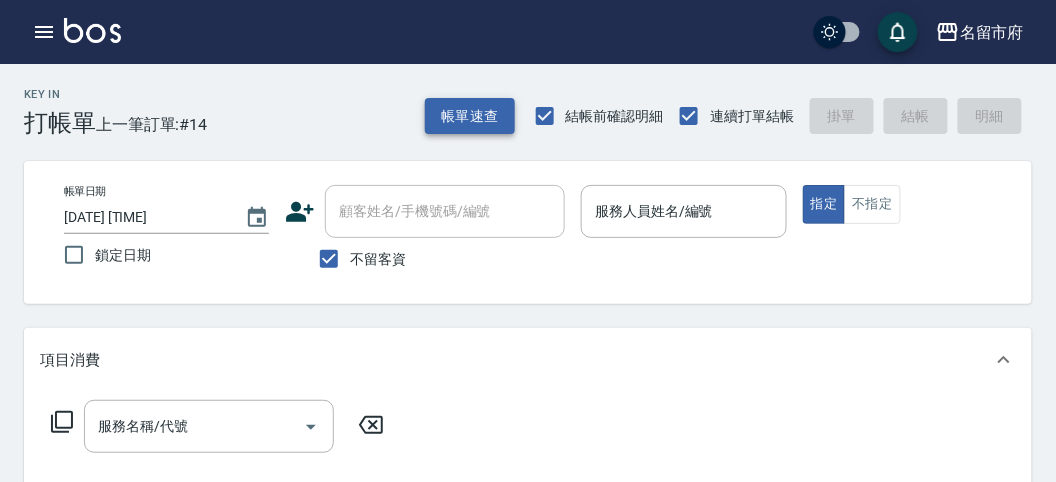 click on "帳單速查" at bounding box center (470, 116) 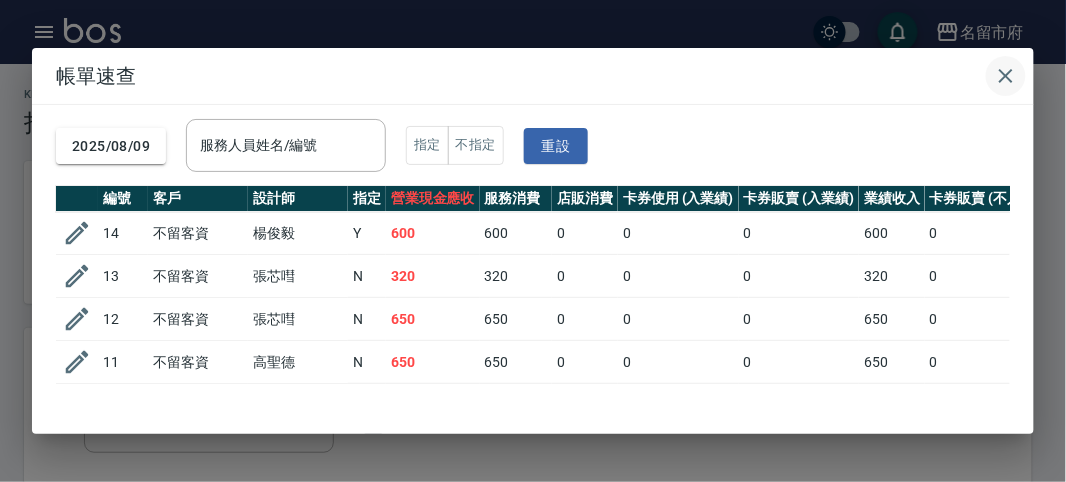 click 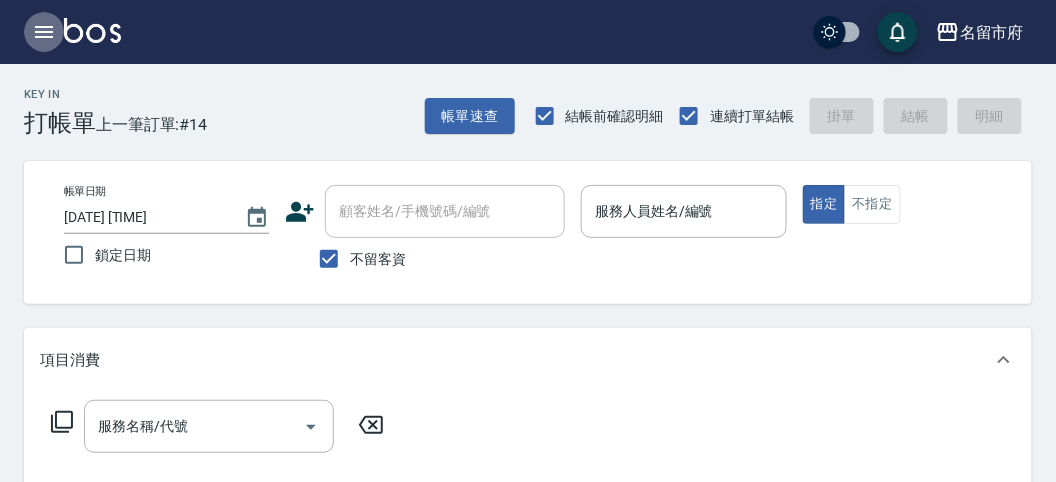 click at bounding box center (44, 32) 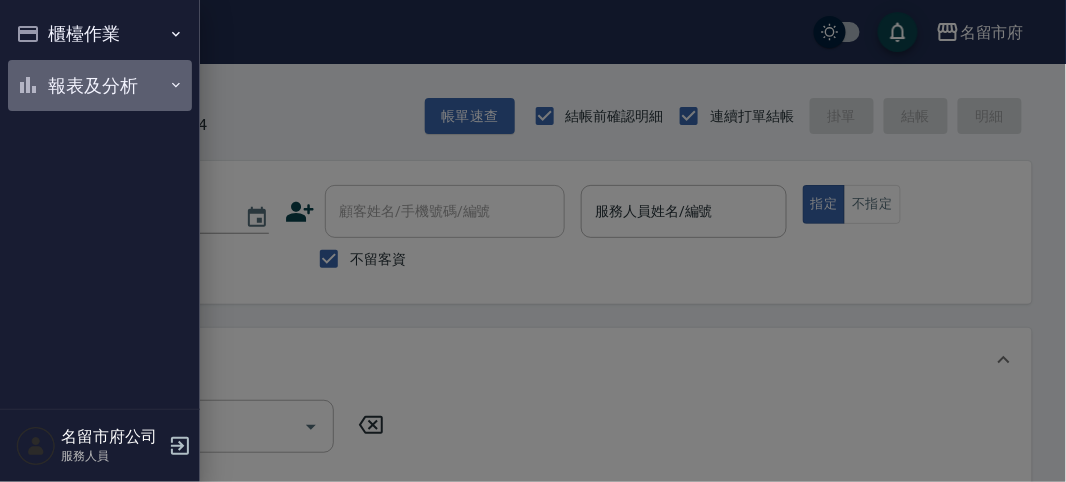 click on "報表及分析" at bounding box center (100, 86) 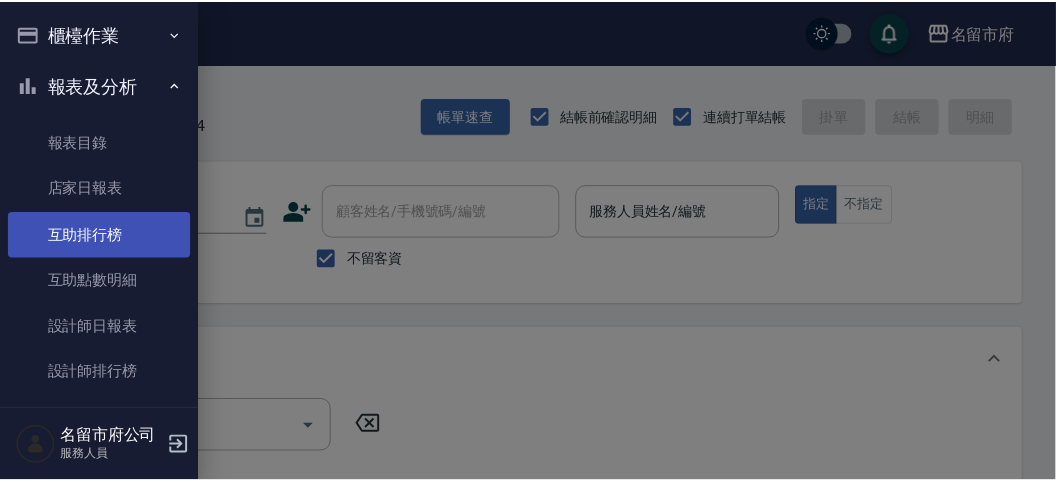 scroll, scrollTop: 65, scrollLeft: 0, axis: vertical 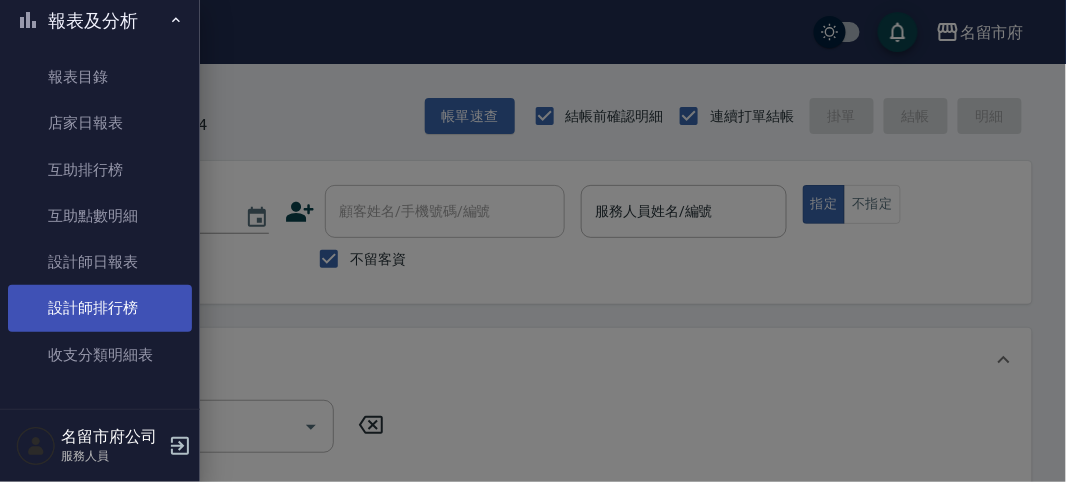 click on "設計師排行榜" at bounding box center (100, 308) 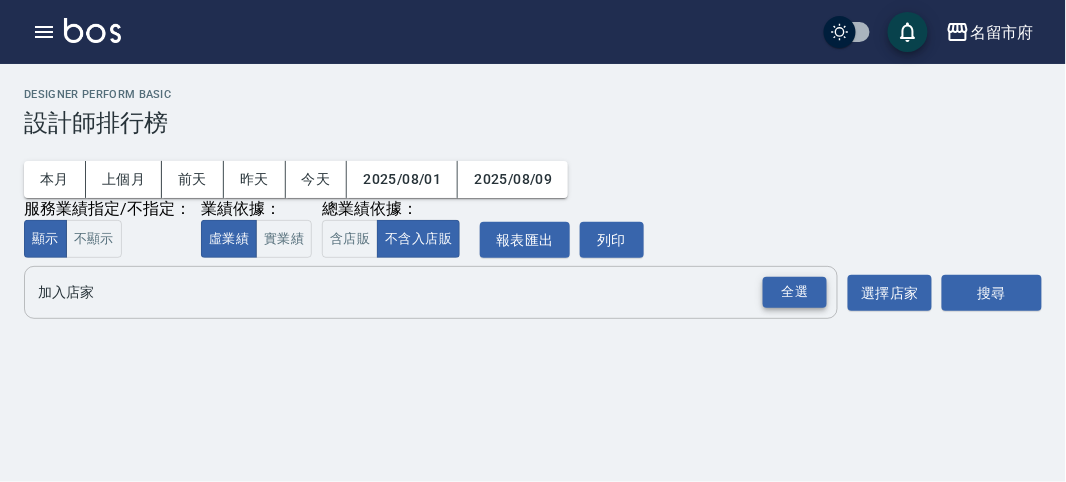 click on "全選" at bounding box center [795, 292] 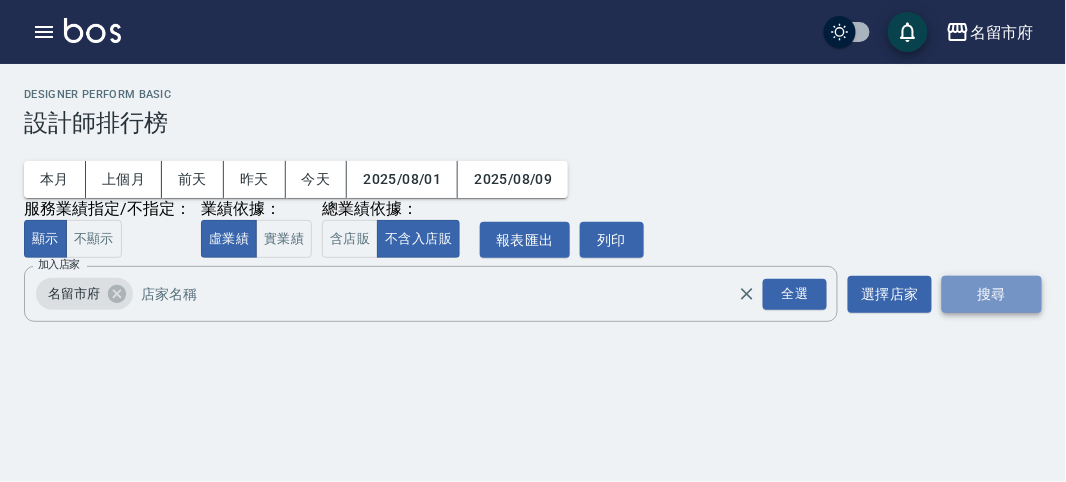 click on "搜尋" at bounding box center [992, 294] 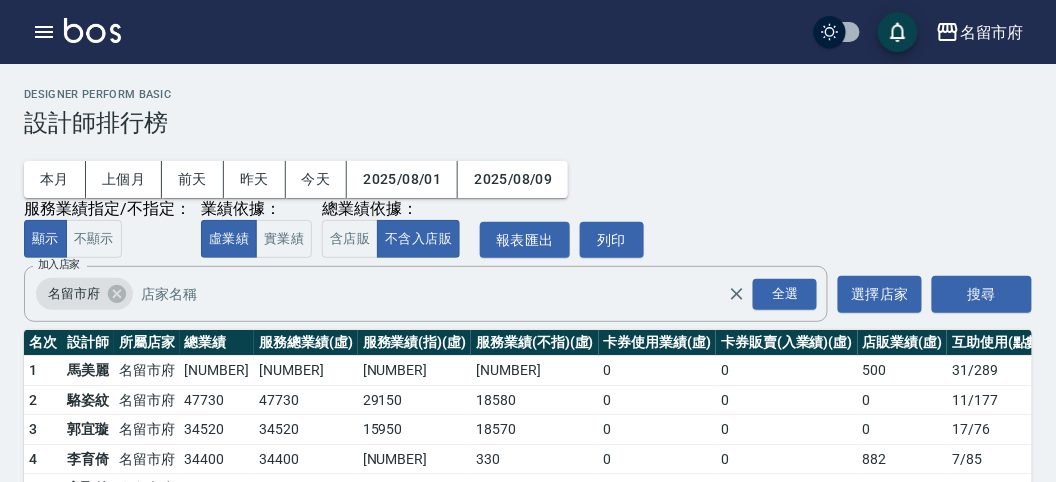 scroll, scrollTop: 175, scrollLeft: 0, axis: vertical 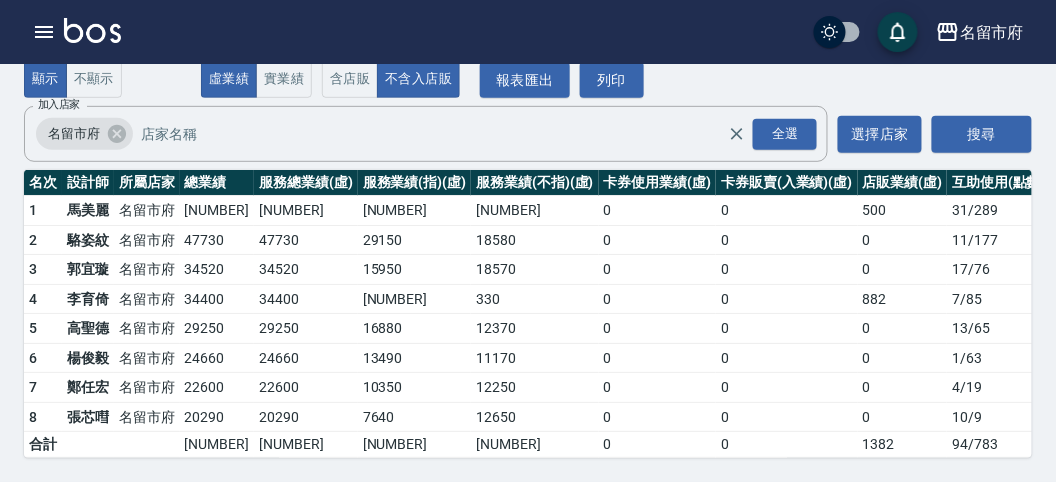 click at bounding box center [92, 30] 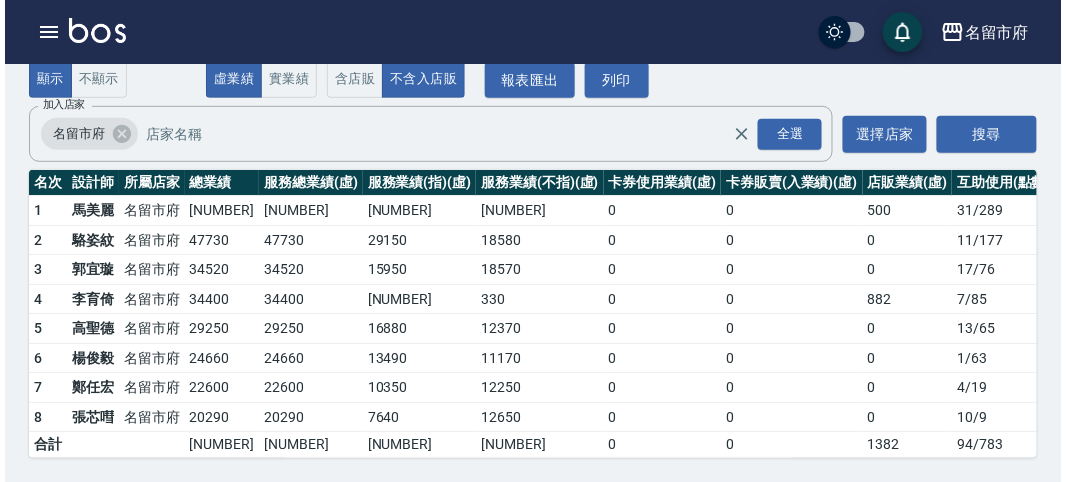 scroll, scrollTop: 0, scrollLeft: 0, axis: both 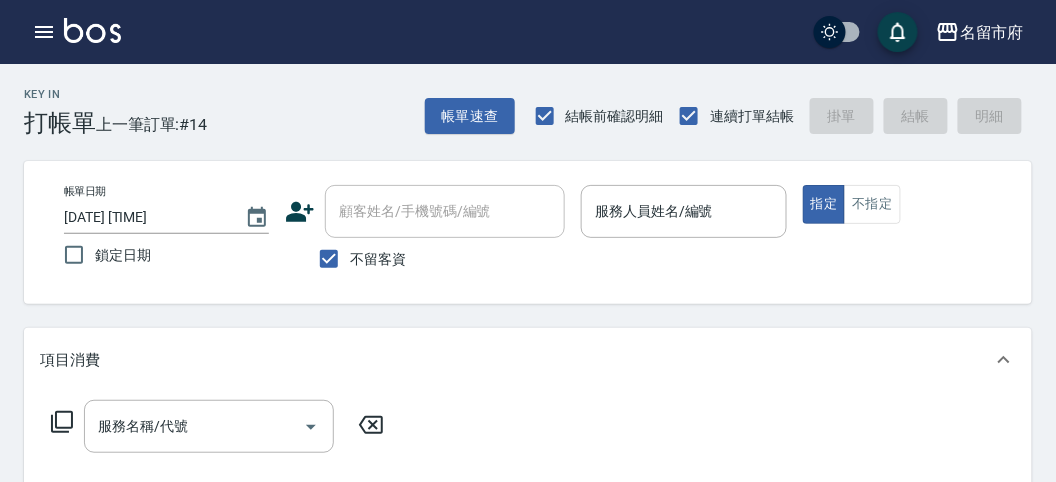 click on "帳單日期 [DATE] [TIME] 鎖定日期 顧客姓名/手機號碼/編號 顧客姓名/手機號碼/編號 不留客資 服務人員姓名/編號 服務人員姓名/編號 指定 不指定" at bounding box center (528, 232) 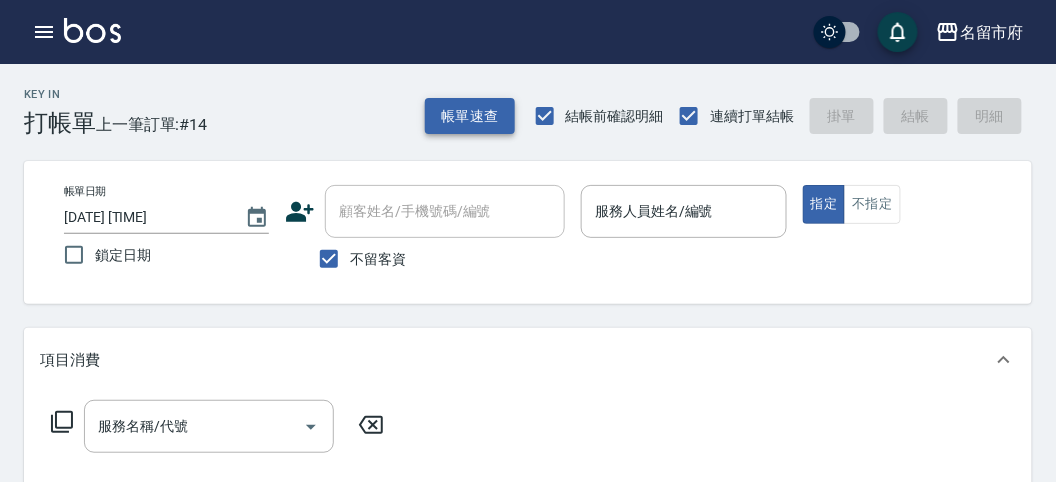 click on "帳單速查" at bounding box center [470, 116] 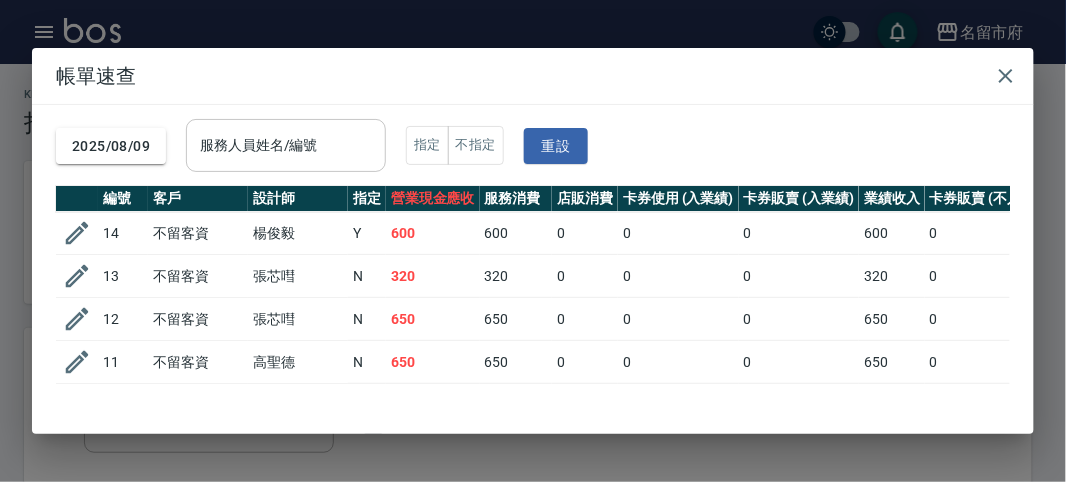 click on "服務人員姓名/編號" at bounding box center (286, 145) 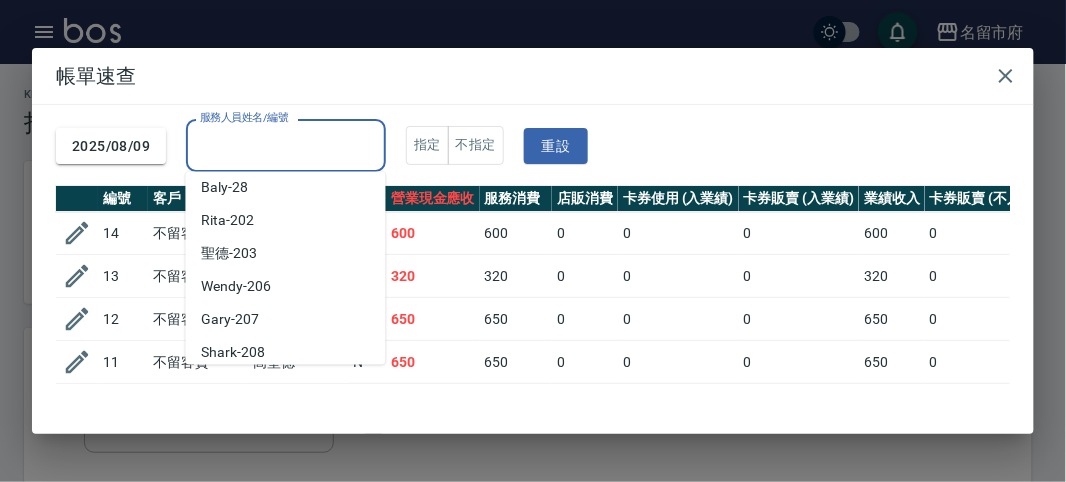 scroll, scrollTop: 153, scrollLeft: 0, axis: vertical 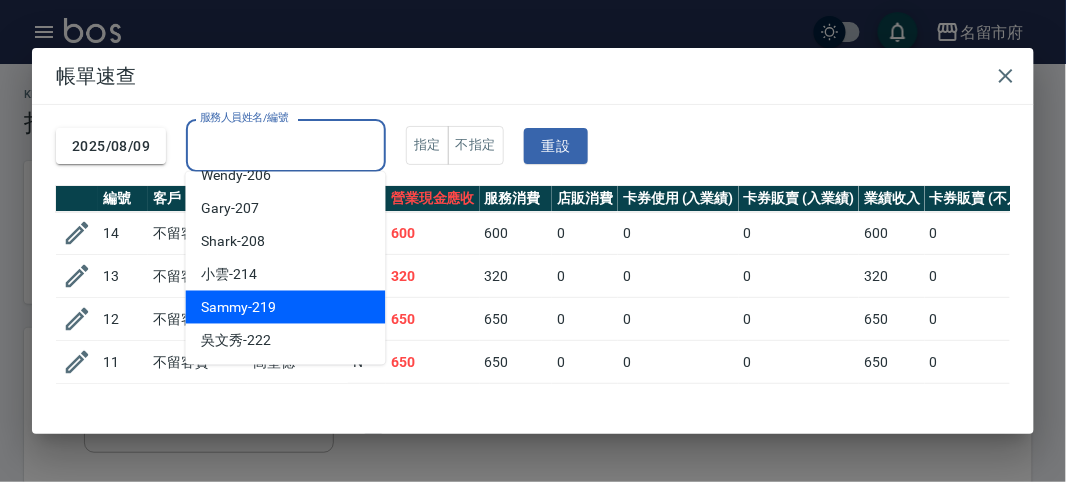 click on "[PERSON] -[NUMBER]" at bounding box center [239, 307] 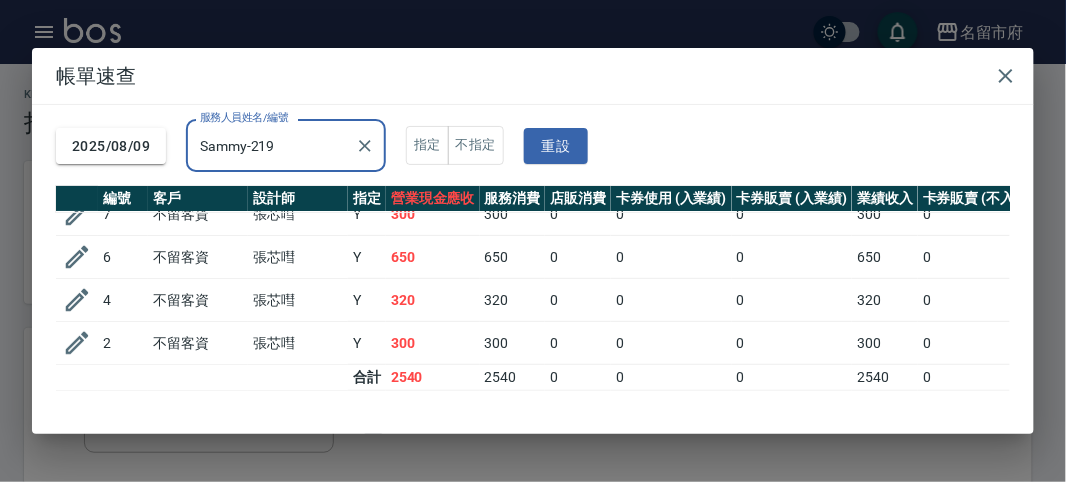 scroll, scrollTop: 0, scrollLeft: 0, axis: both 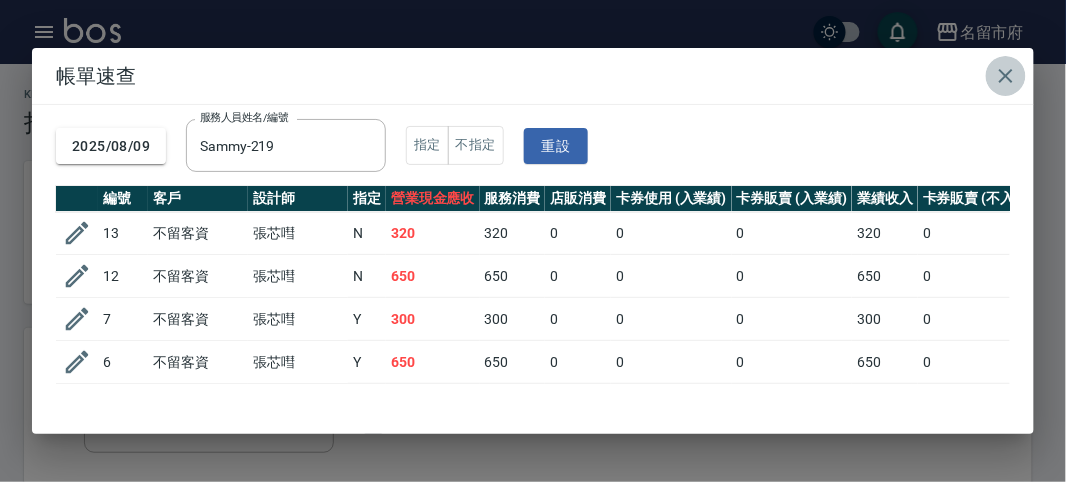 click 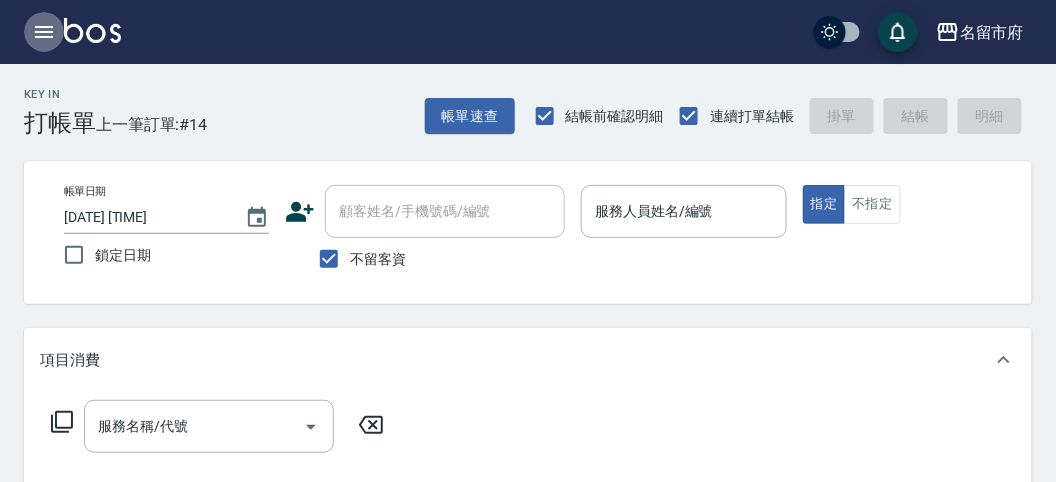 click 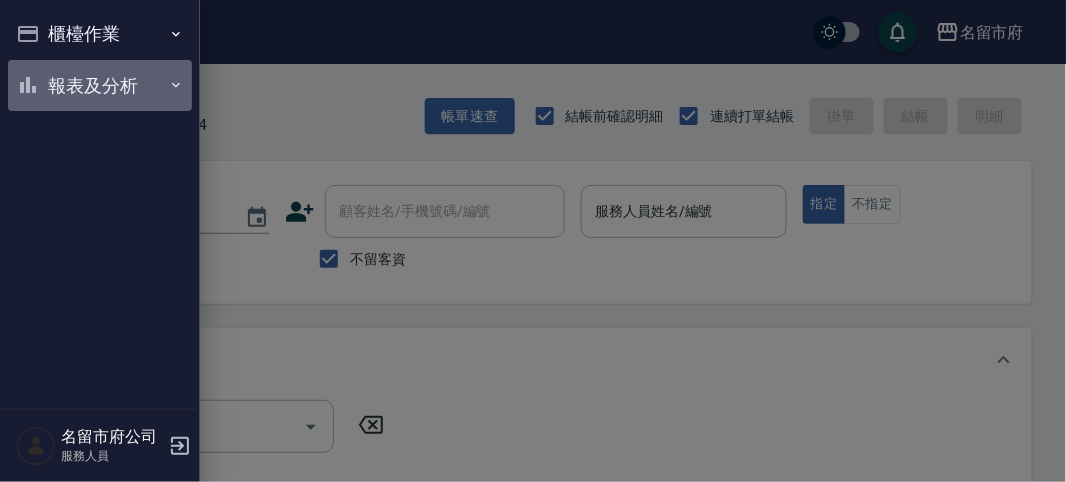 click on "報表及分析" at bounding box center [100, 86] 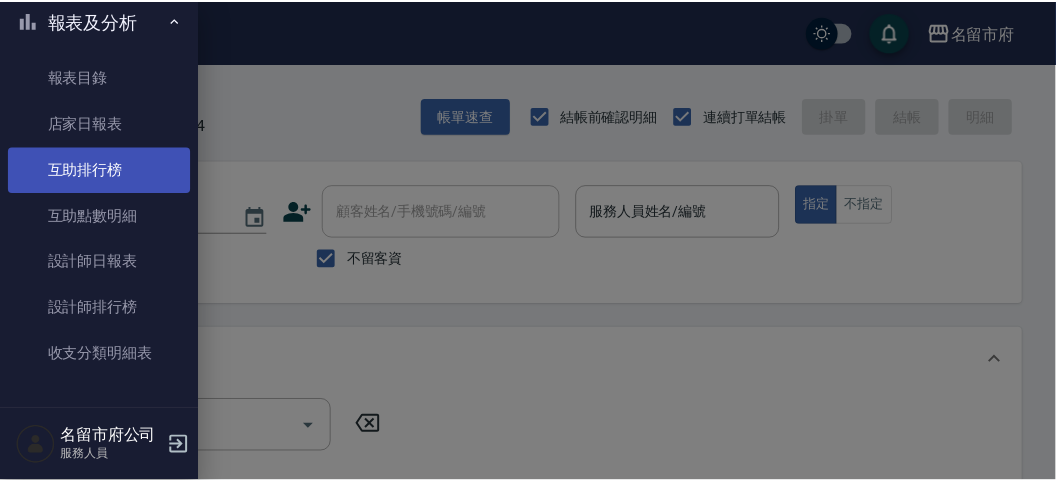 scroll, scrollTop: 65, scrollLeft: 0, axis: vertical 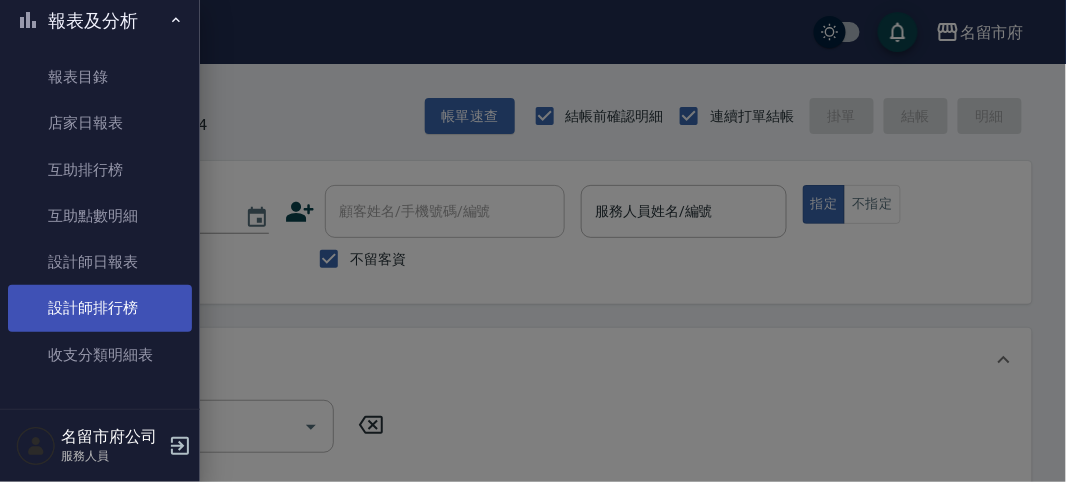 click on "設計師排行榜" at bounding box center (100, 308) 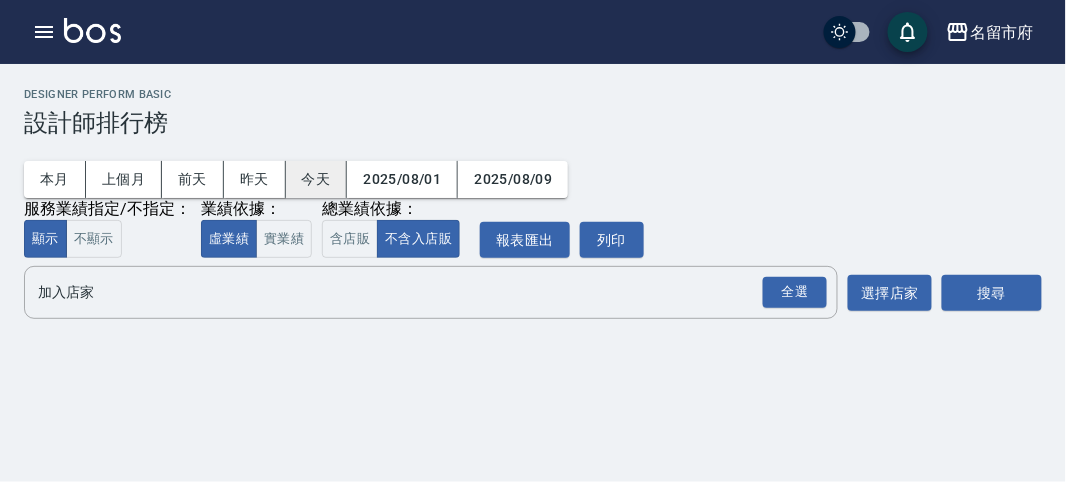click on "今天" at bounding box center [317, 179] 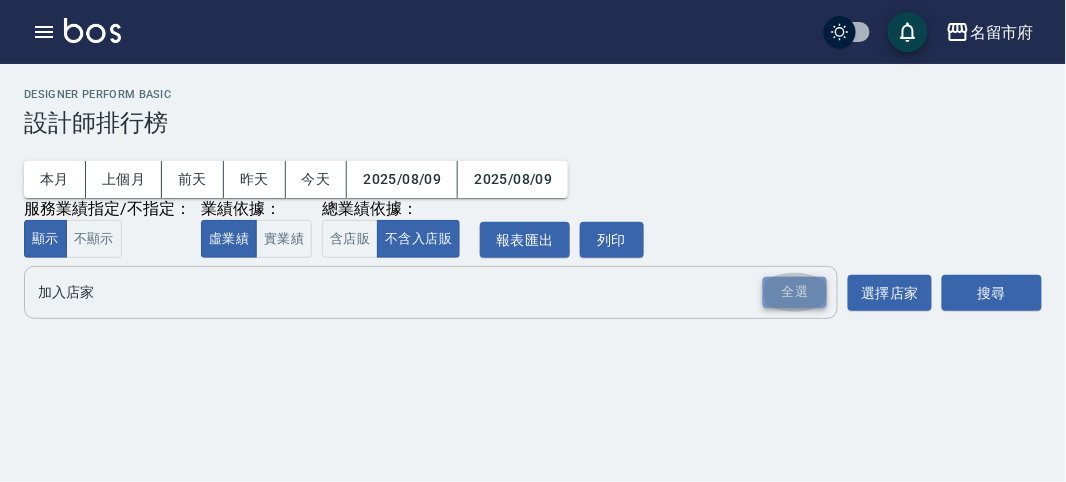 click on "全選" at bounding box center [795, 292] 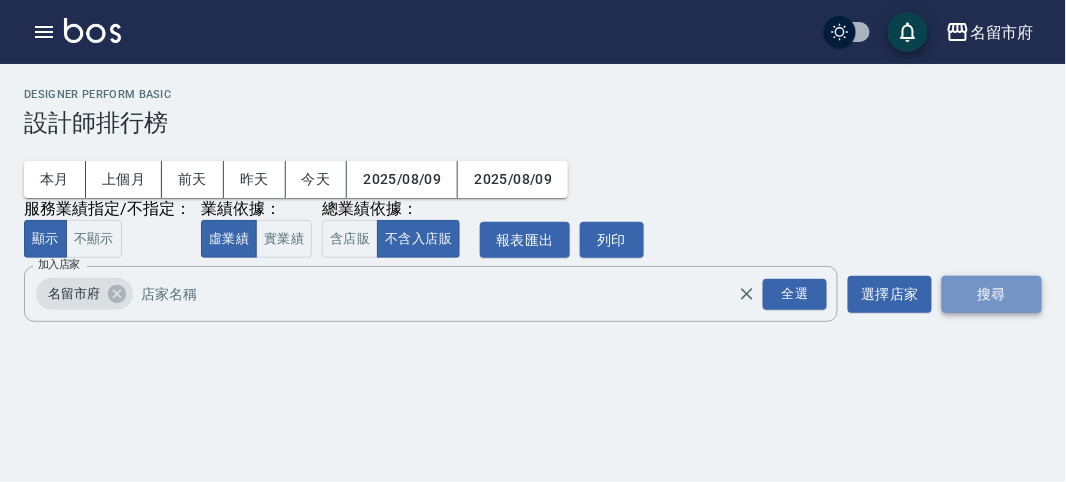 click on "搜尋" at bounding box center [992, 294] 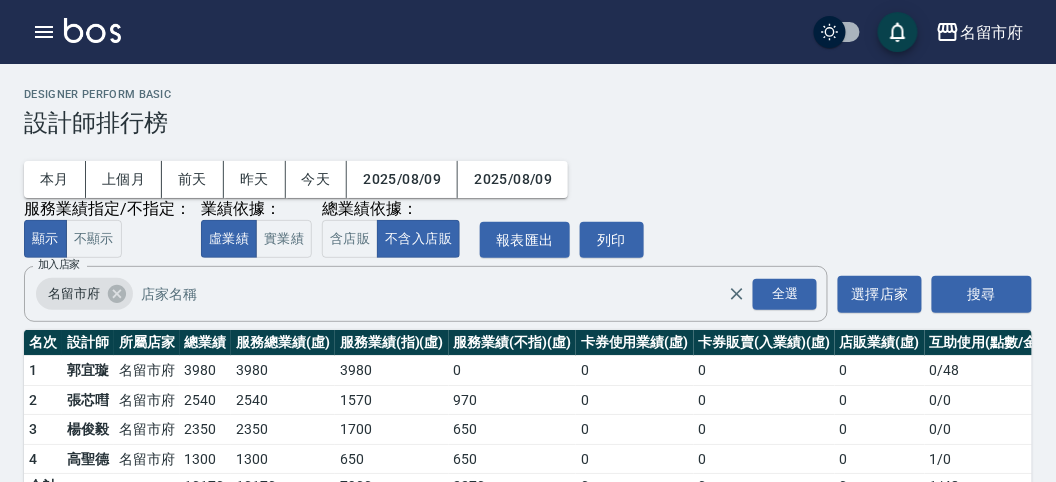 scroll, scrollTop: 58, scrollLeft: 0, axis: vertical 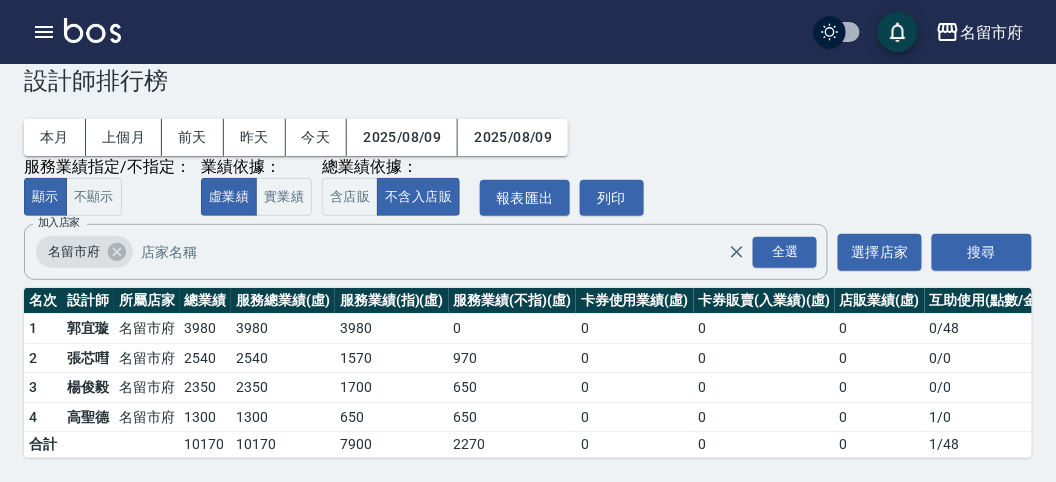 click at bounding box center [92, 30] 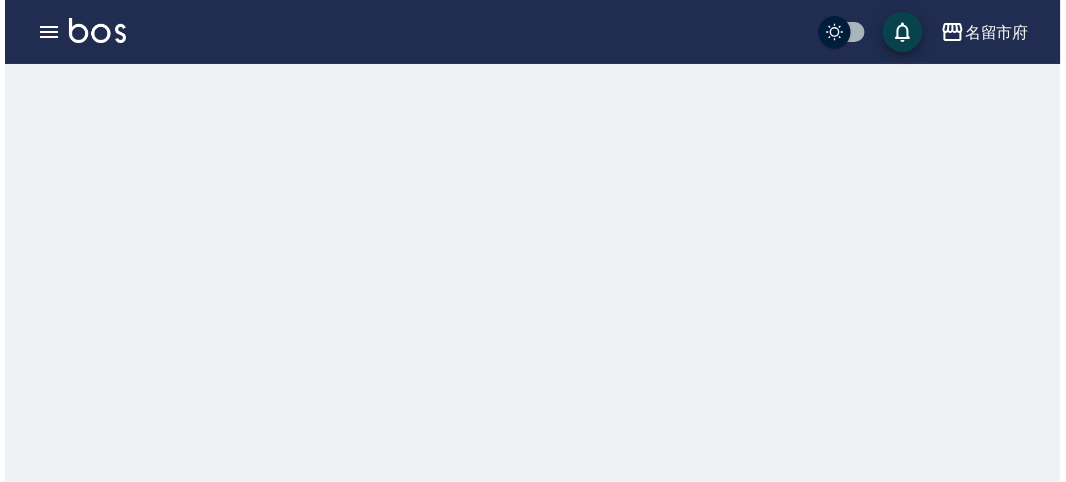 scroll, scrollTop: 0, scrollLeft: 0, axis: both 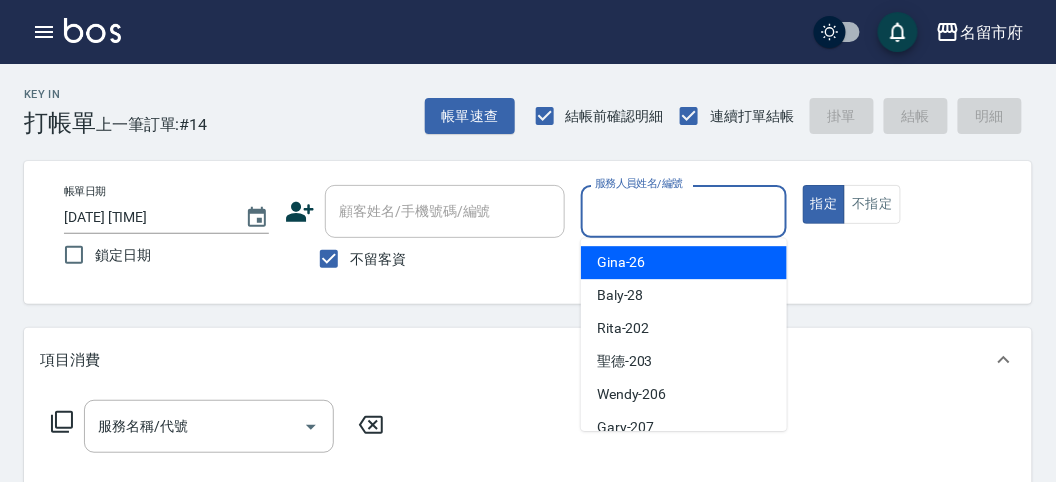 click on "服務人員姓名/編號" at bounding box center [683, 211] 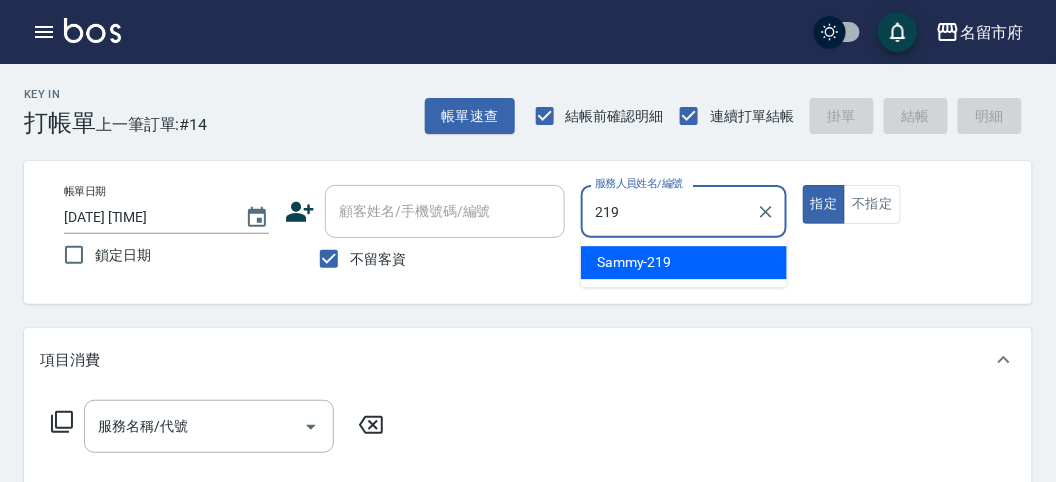 type on "Sammy-219" 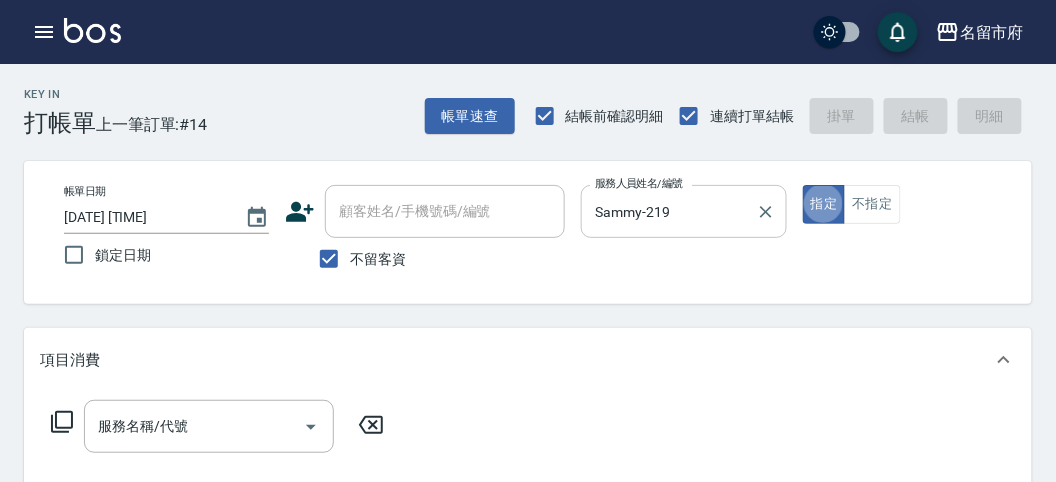 type on "true" 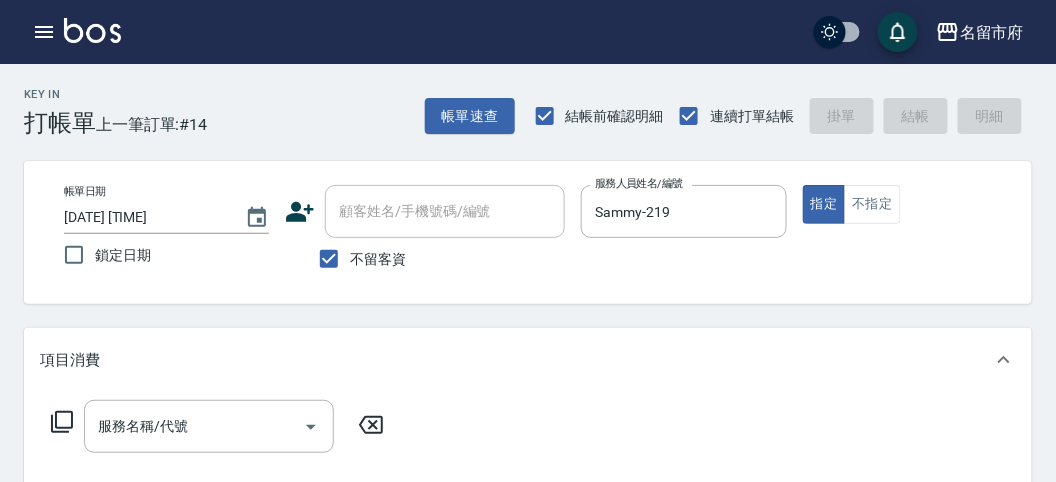 click 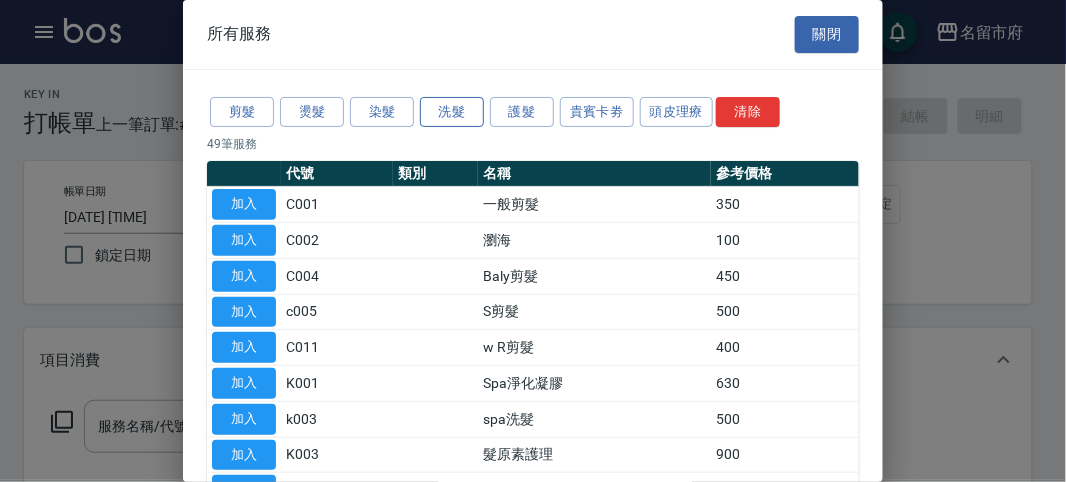 click on "洗髮" at bounding box center (452, 112) 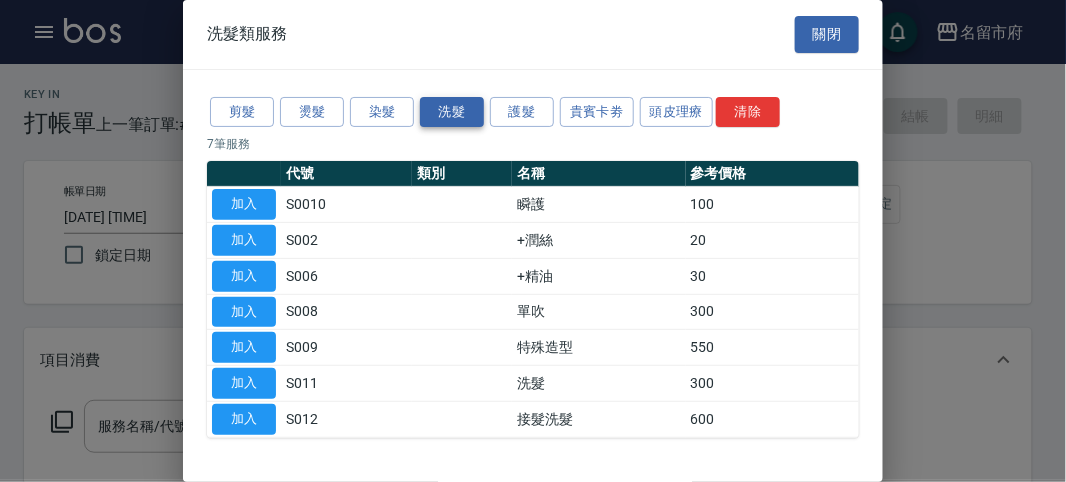 scroll, scrollTop: 61, scrollLeft: 0, axis: vertical 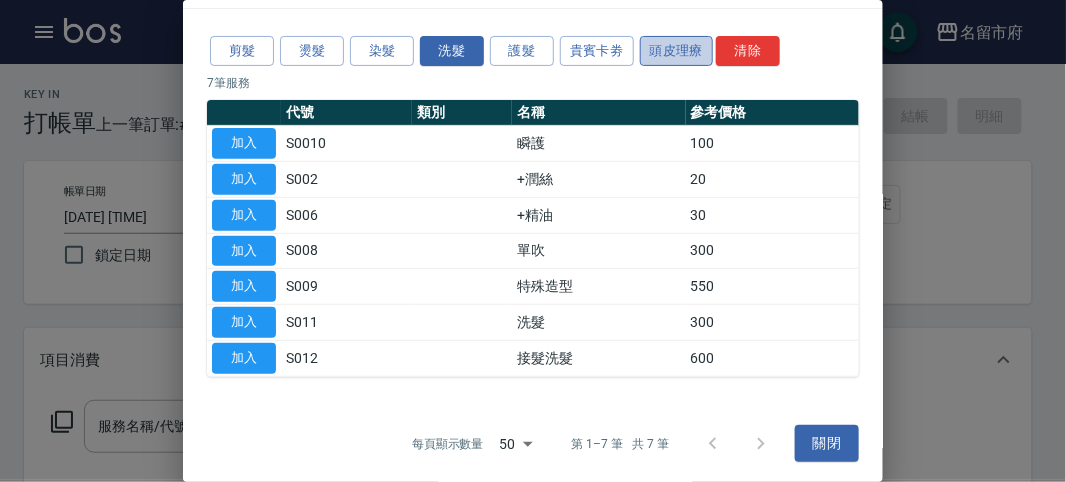 click on "頭皮理療" at bounding box center [677, 51] 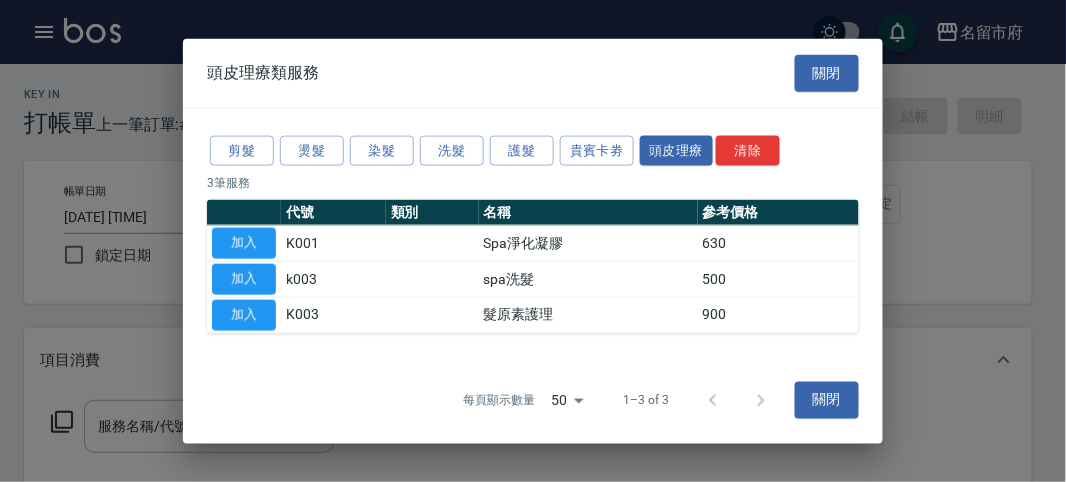scroll, scrollTop: 0, scrollLeft: 0, axis: both 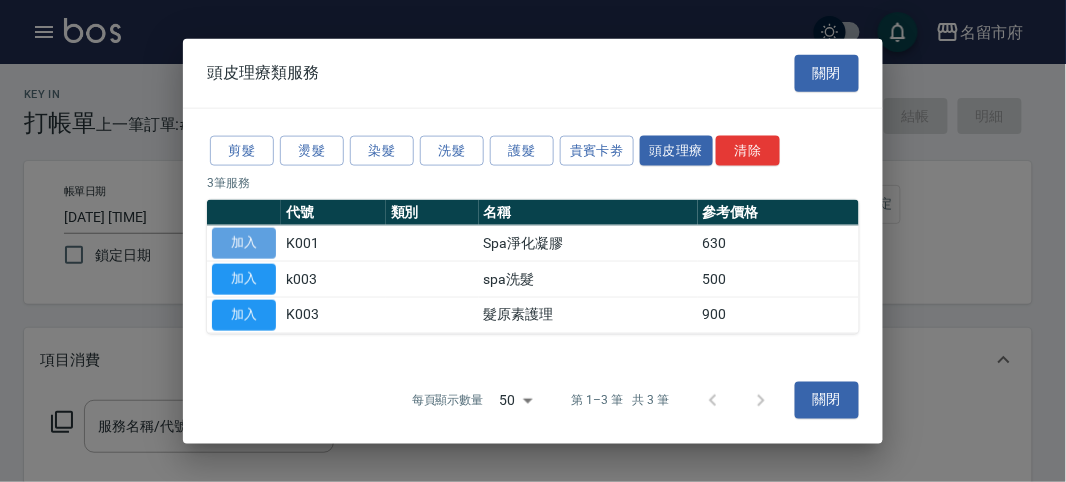 click on "加入" at bounding box center [244, 243] 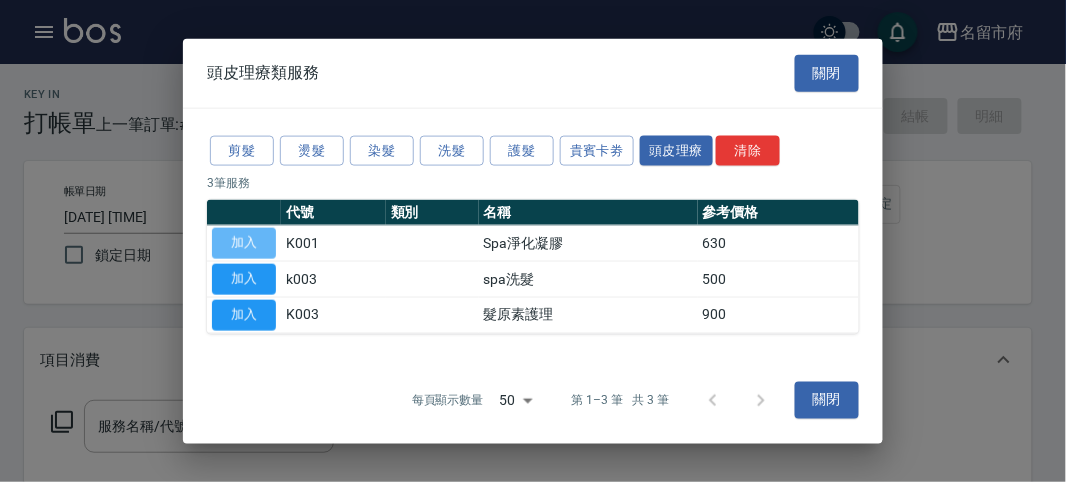 type on "Spa淨化凝膠(K001)" 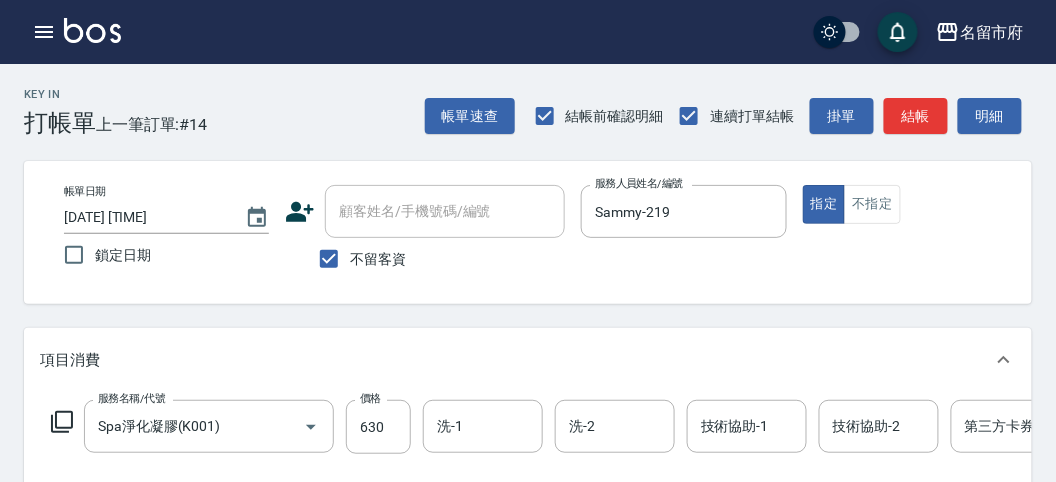 click on "服務名稱/代號 Spa淨化凝膠(K001) 服務名稱/代號 價格 [PRICE] 價格 洗-1 洗-1 洗-2 洗-2 技術協助-1 技術協助-1 技術協助-2 技術協助-2 第三方卡券 第三方卡券" at bounding box center [601, 427] 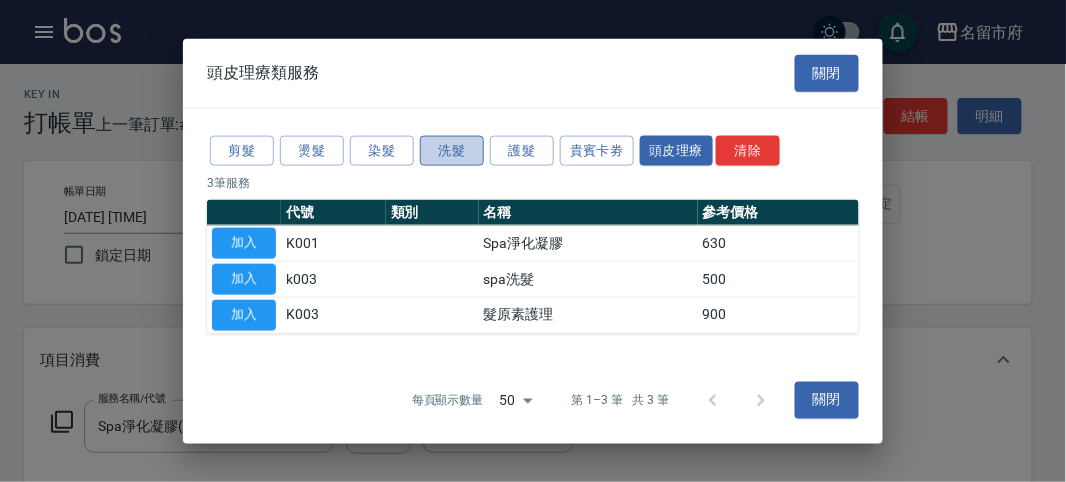 click on "洗髮" at bounding box center [452, 150] 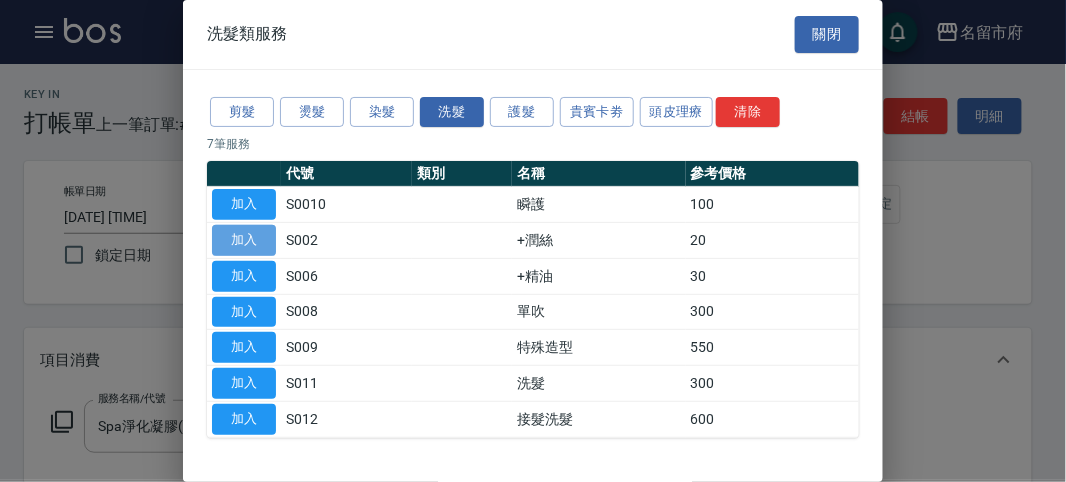 click on "加入" at bounding box center [244, 240] 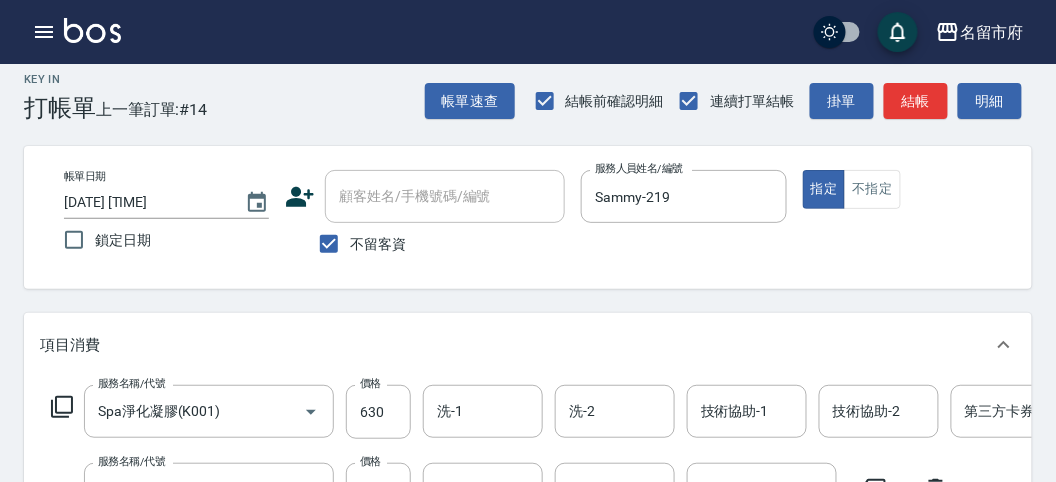 scroll, scrollTop: 0, scrollLeft: 0, axis: both 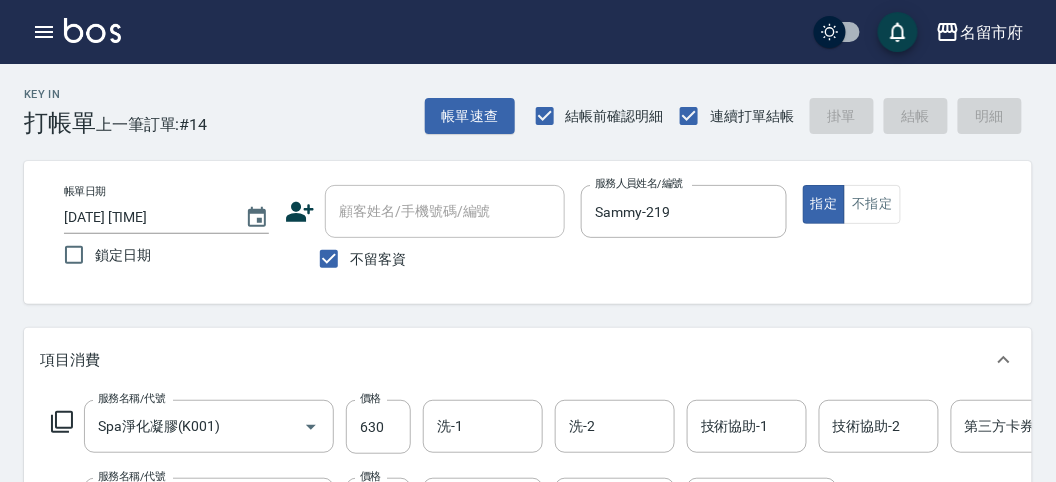 type on "[DATE] [TIME]" 